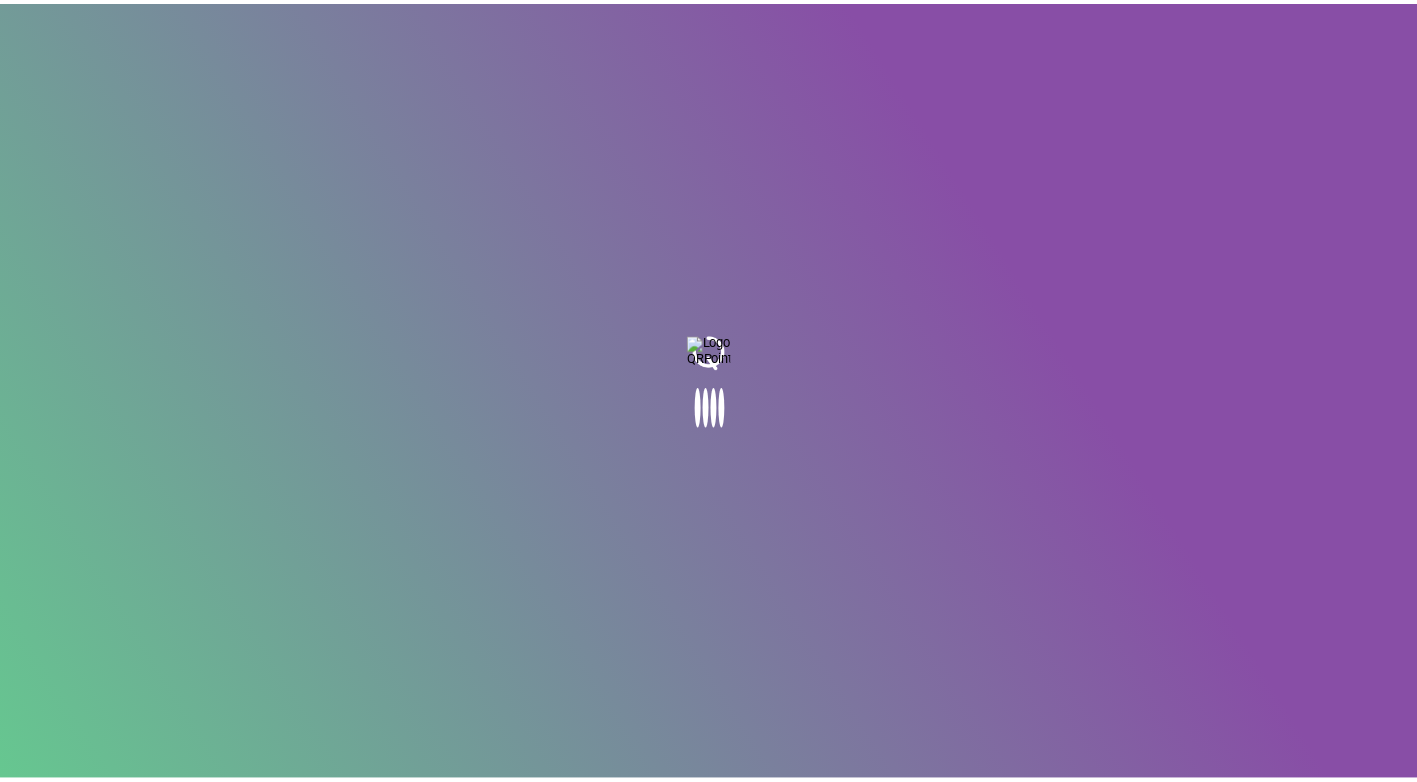 scroll, scrollTop: 0, scrollLeft: 0, axis: both 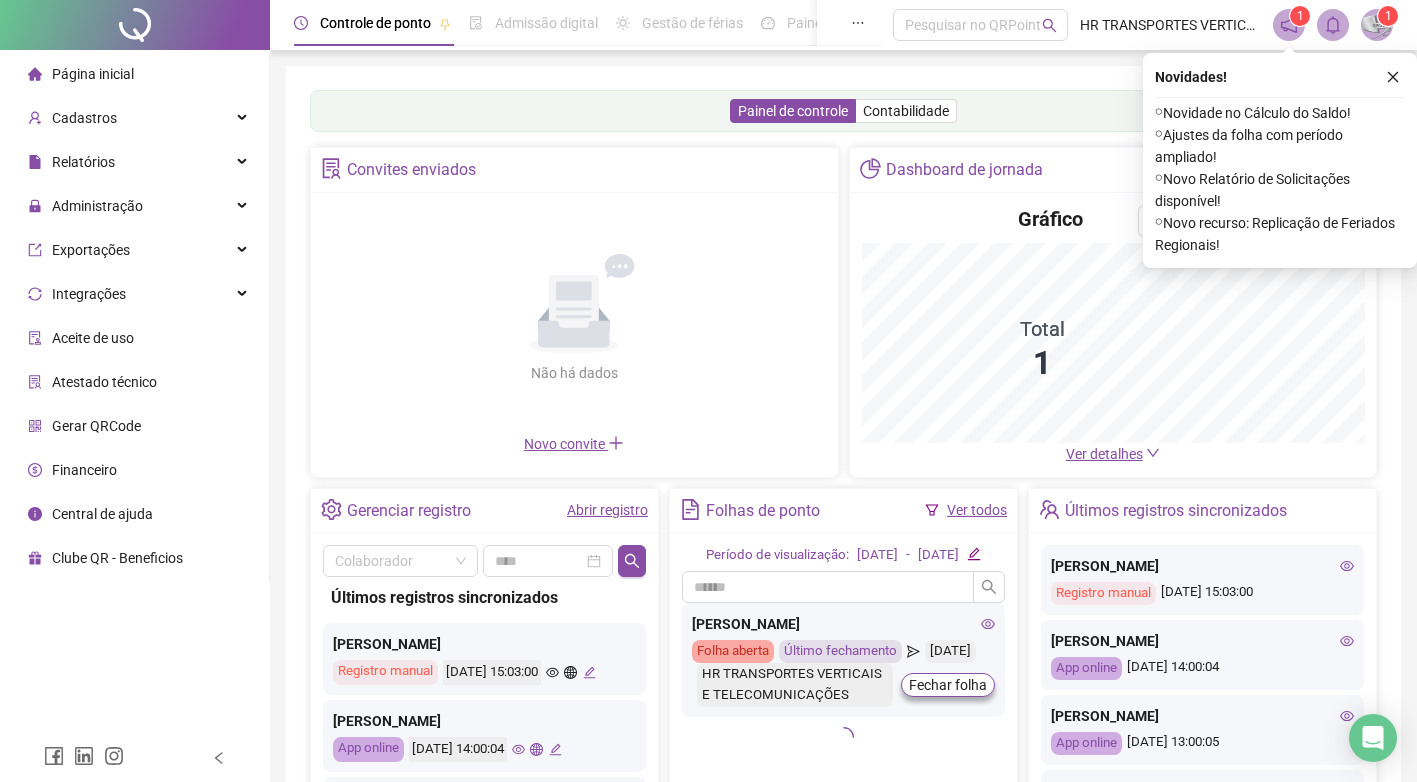click on "Financeiro" at bounding box center (84, 470) 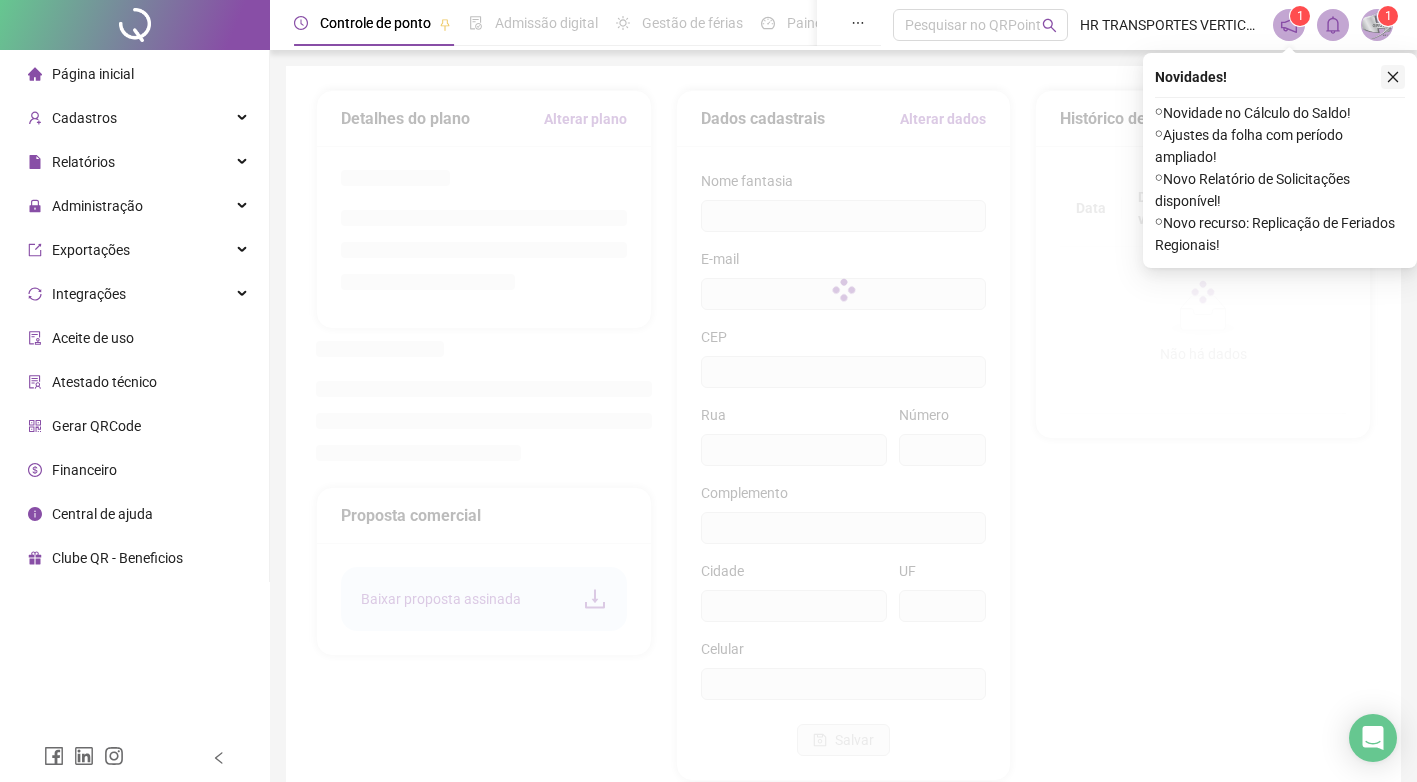 click 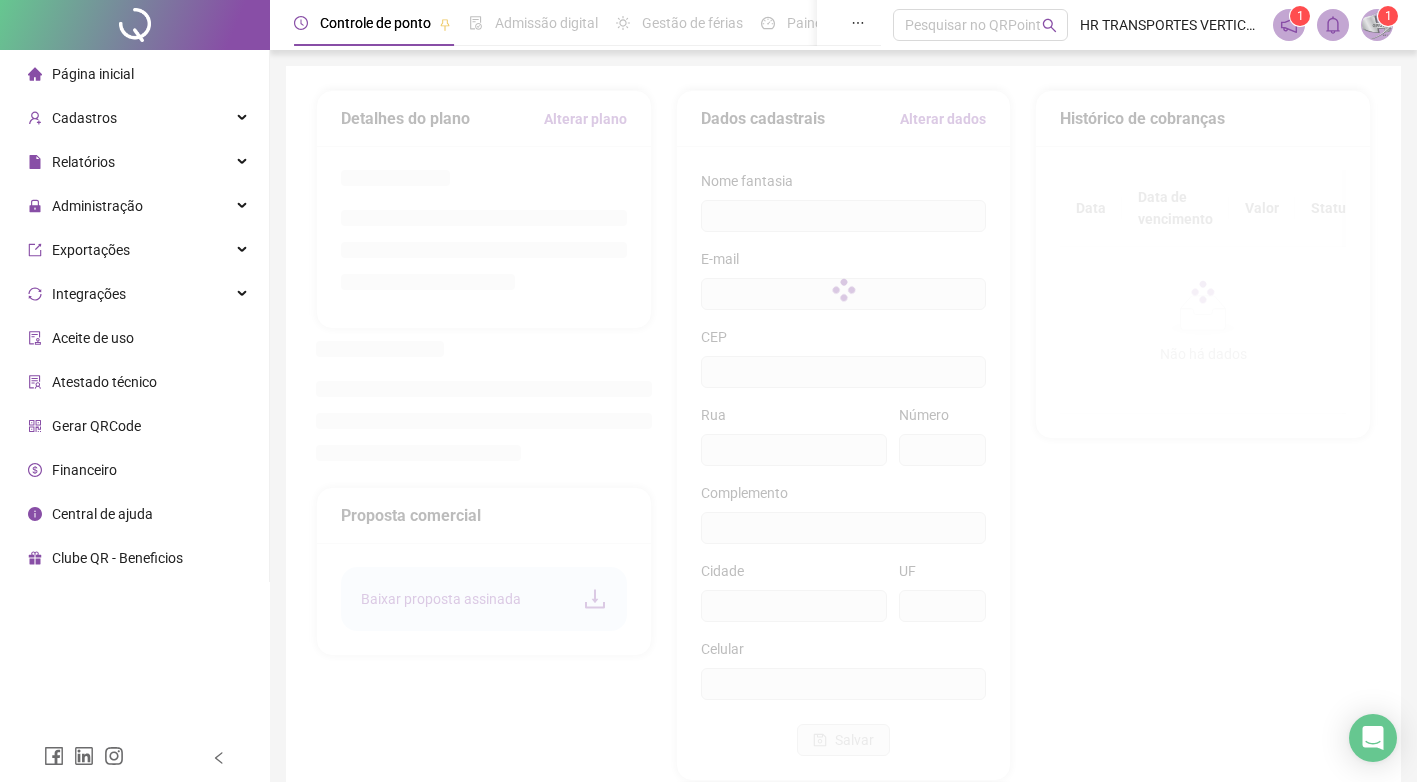 type on "**********" 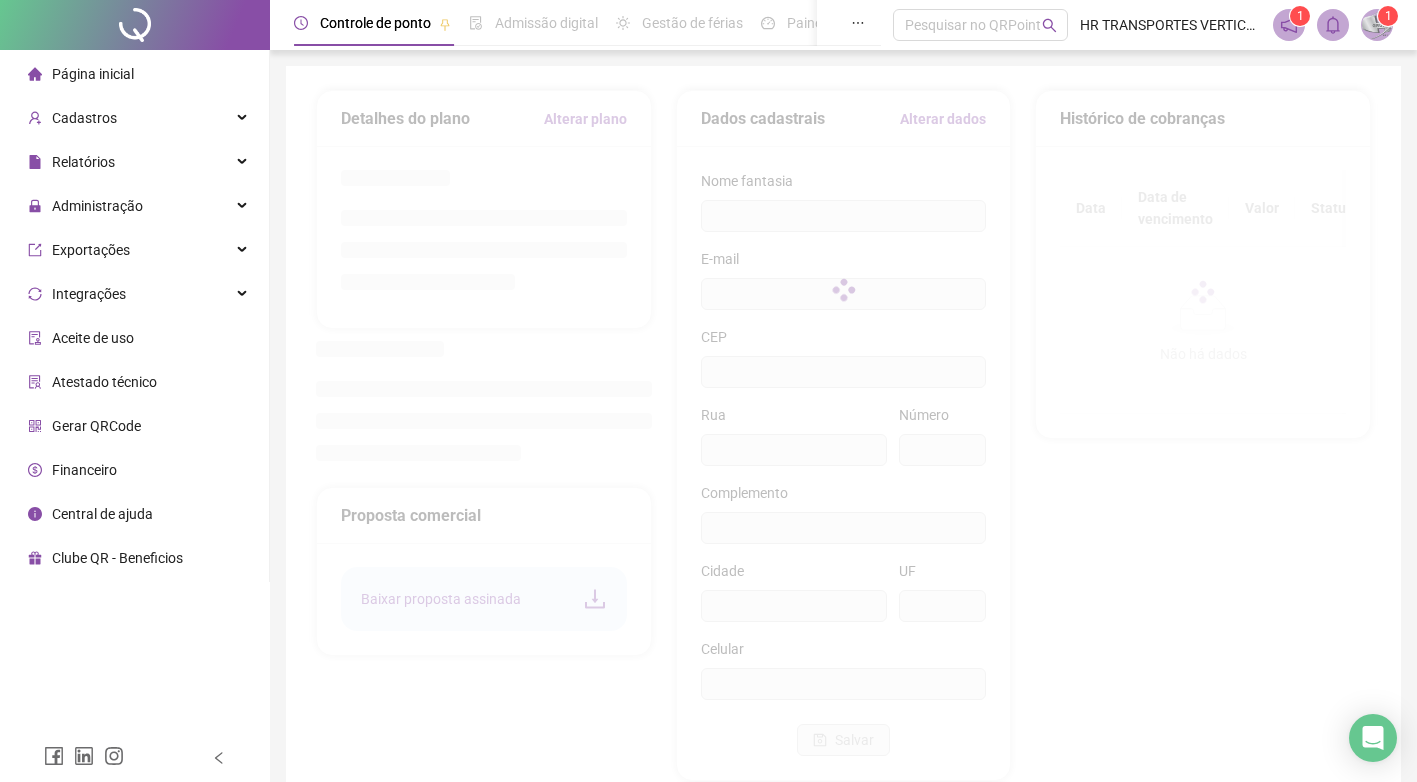 type on "**********" 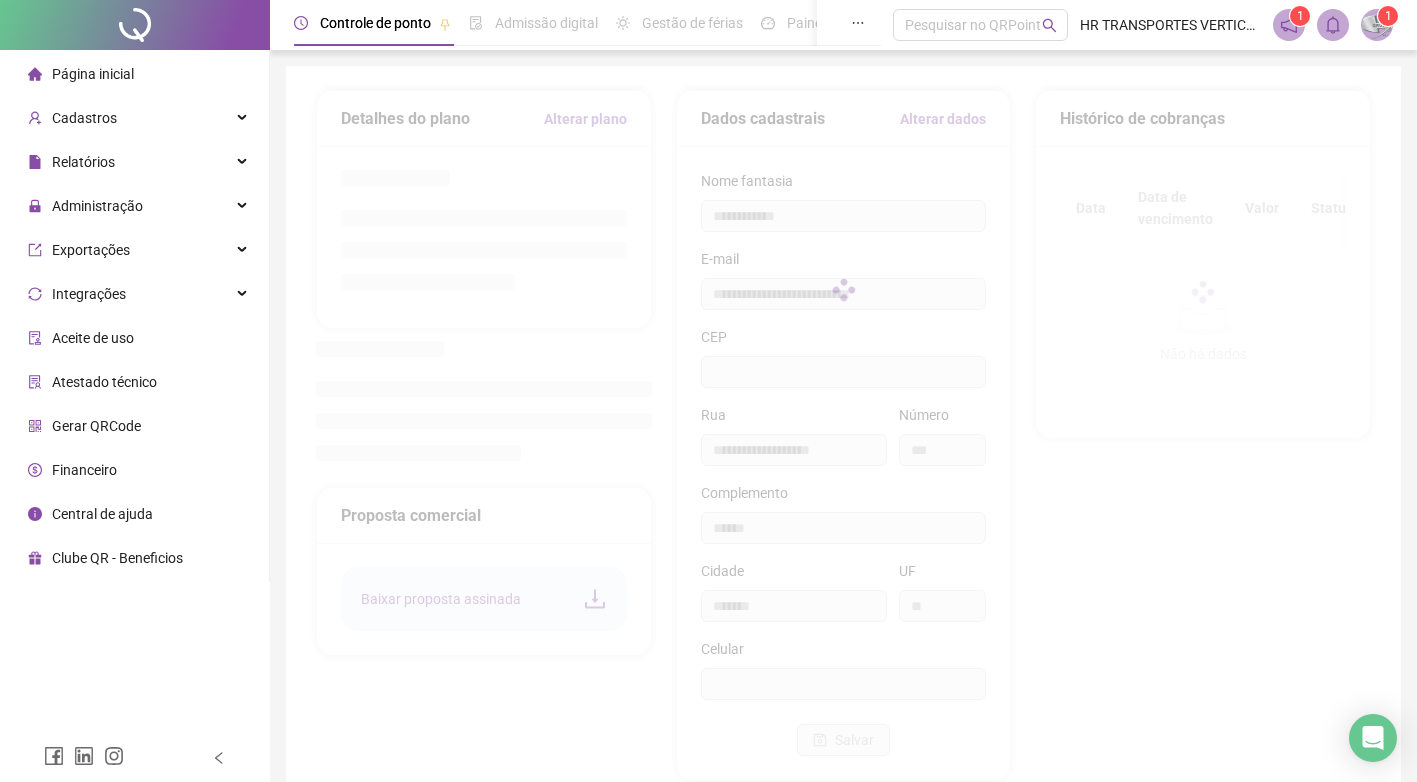 type on "*********" 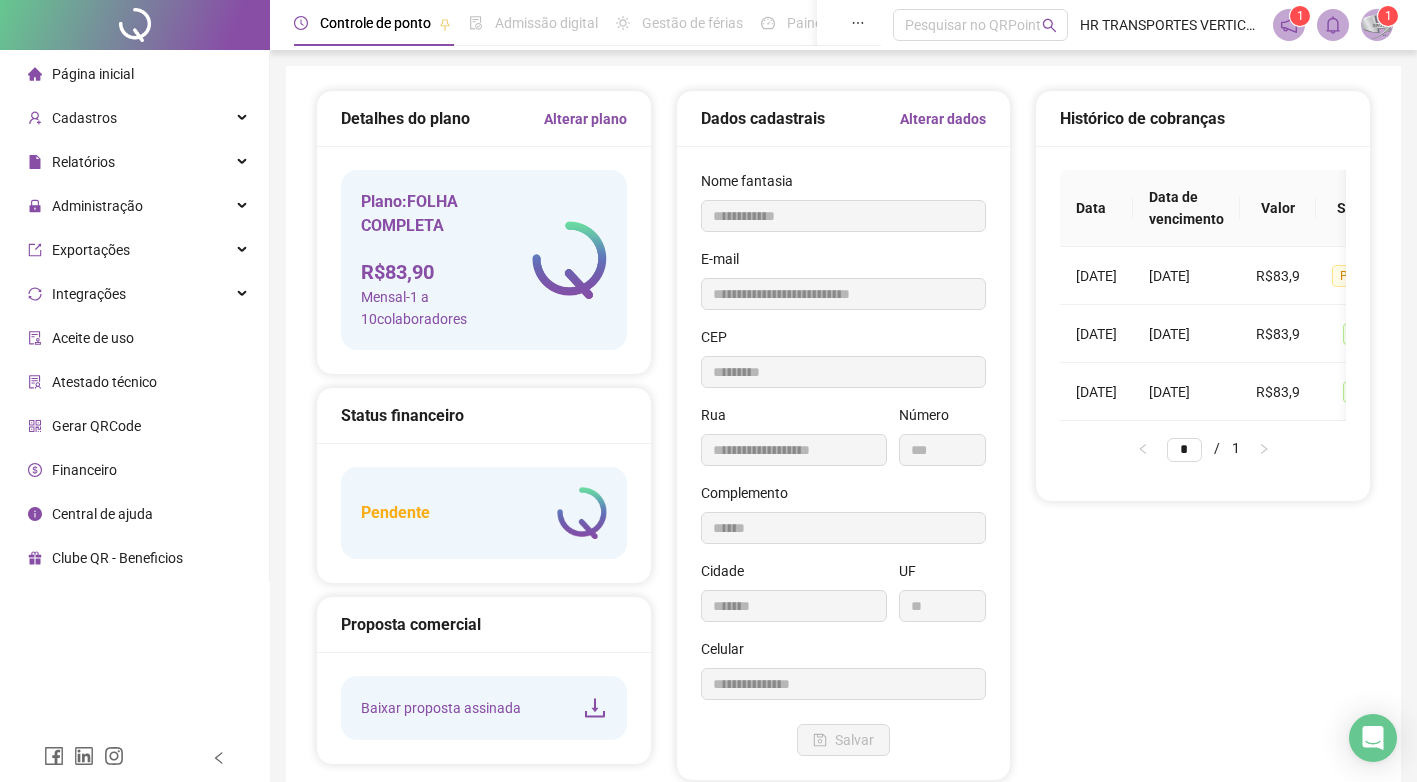 click at bounding box center [1377, 25] 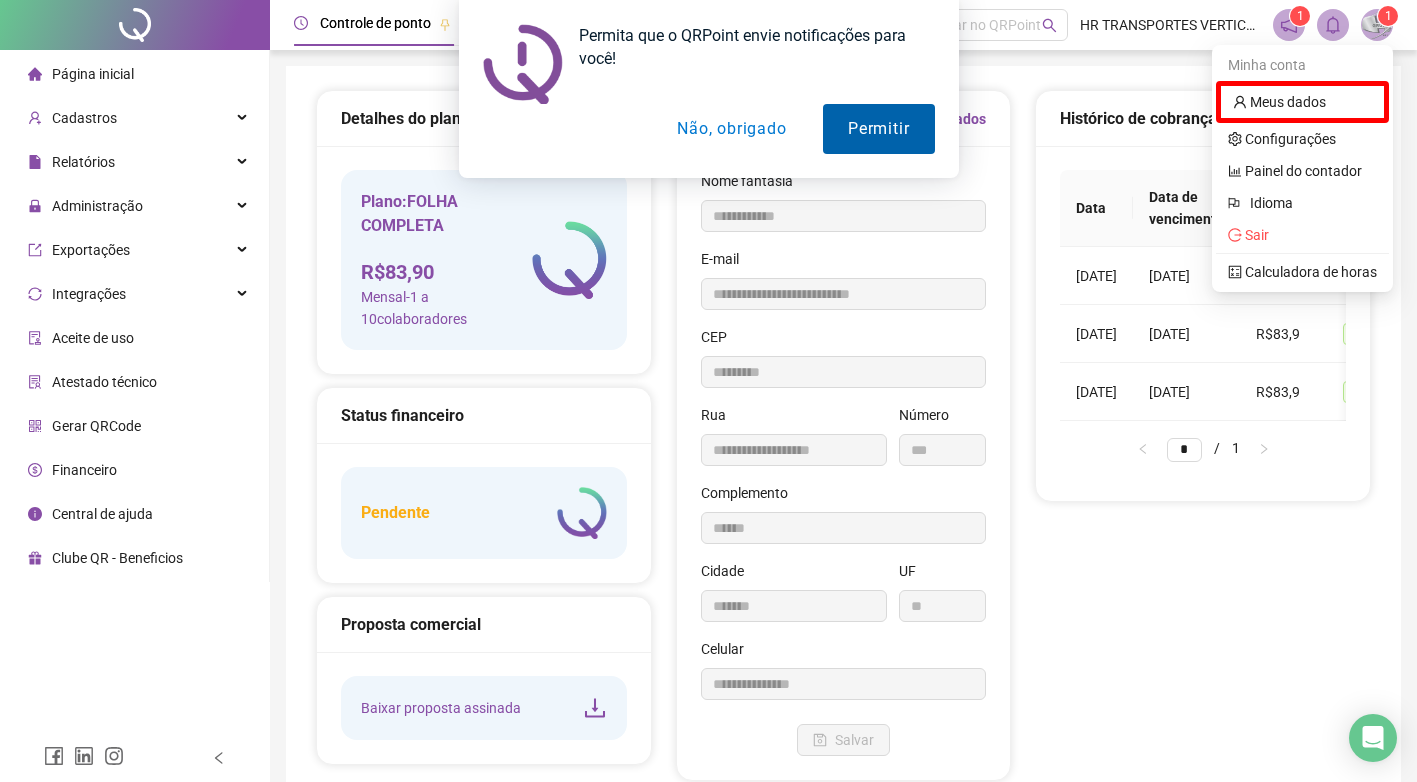 click on "Permitir" at bounding box center (878, 129) 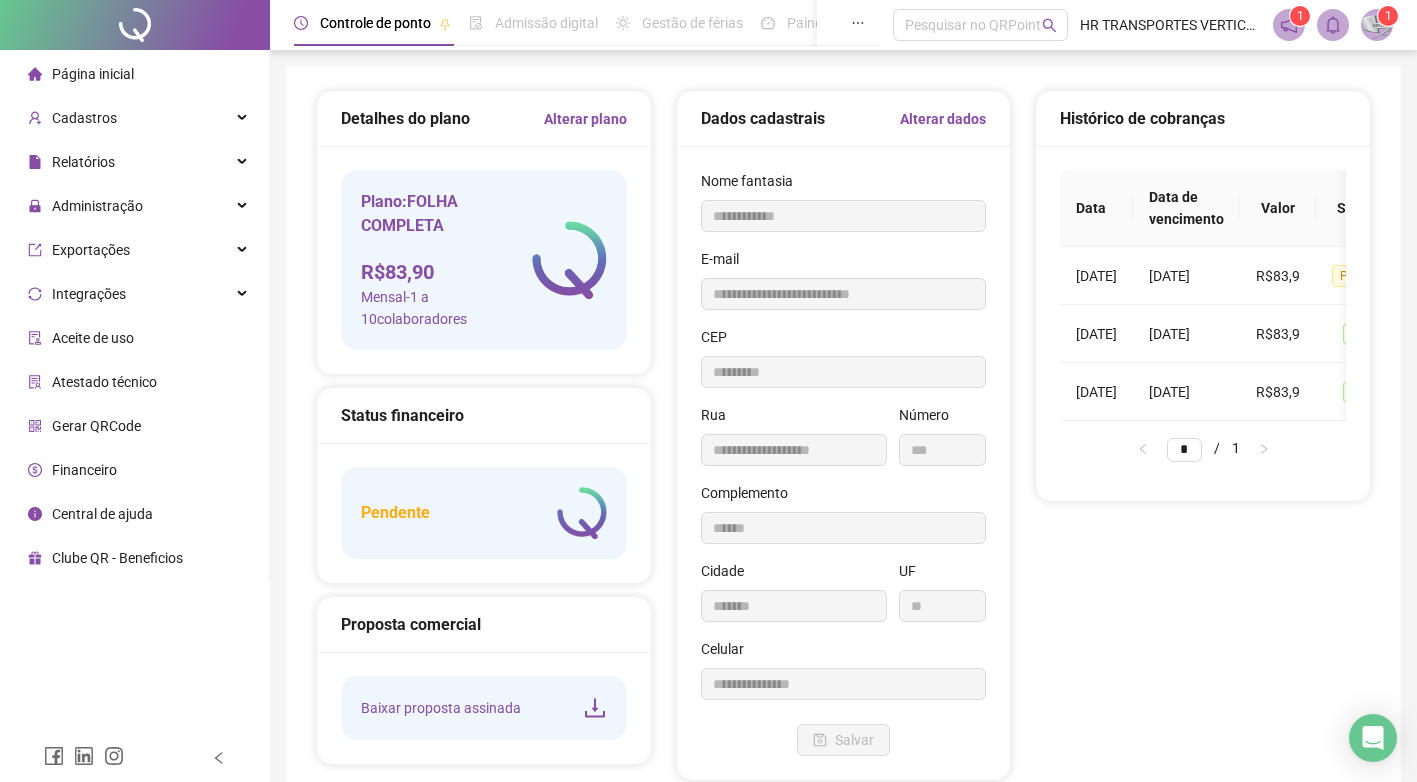 click at bounding box center [1377, 25] 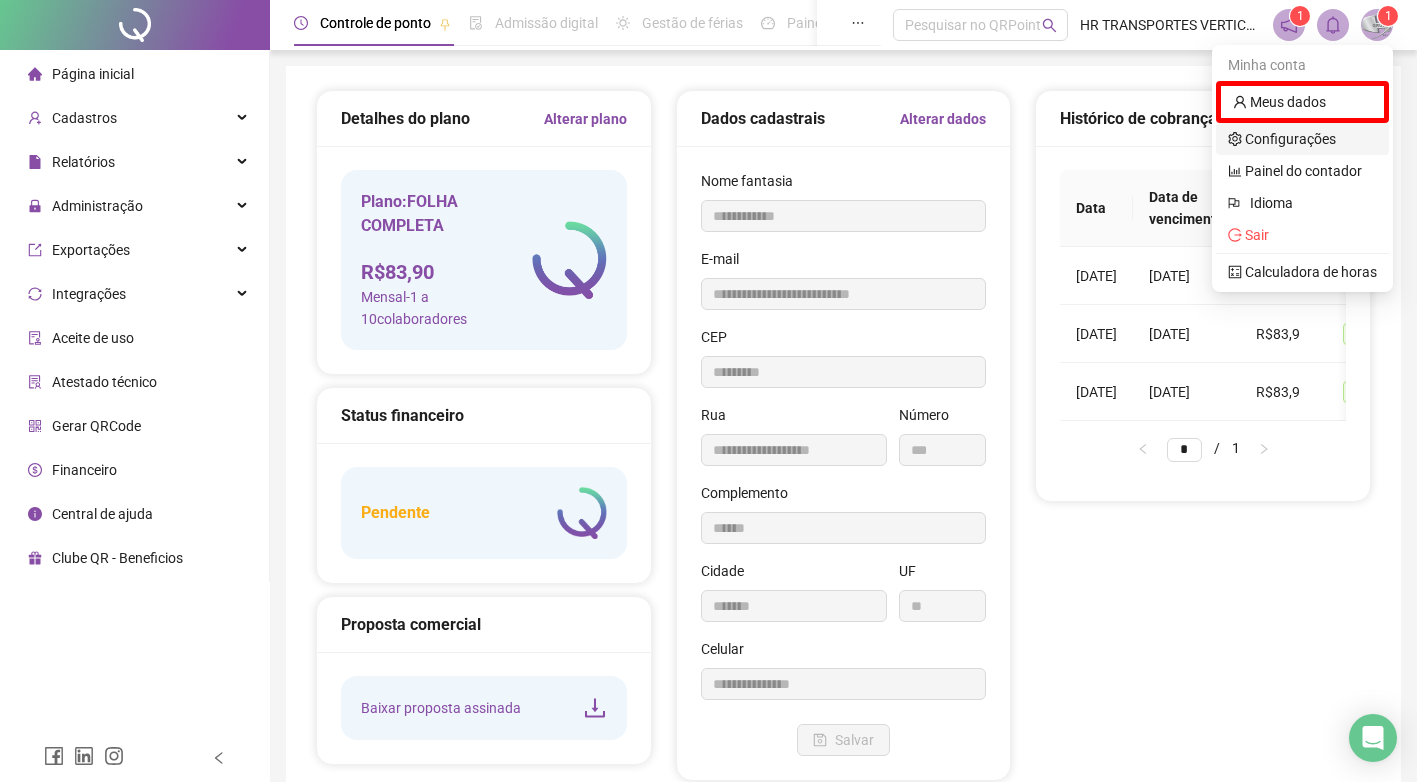 click on "Configurações" at bounding box center [1282, 139] 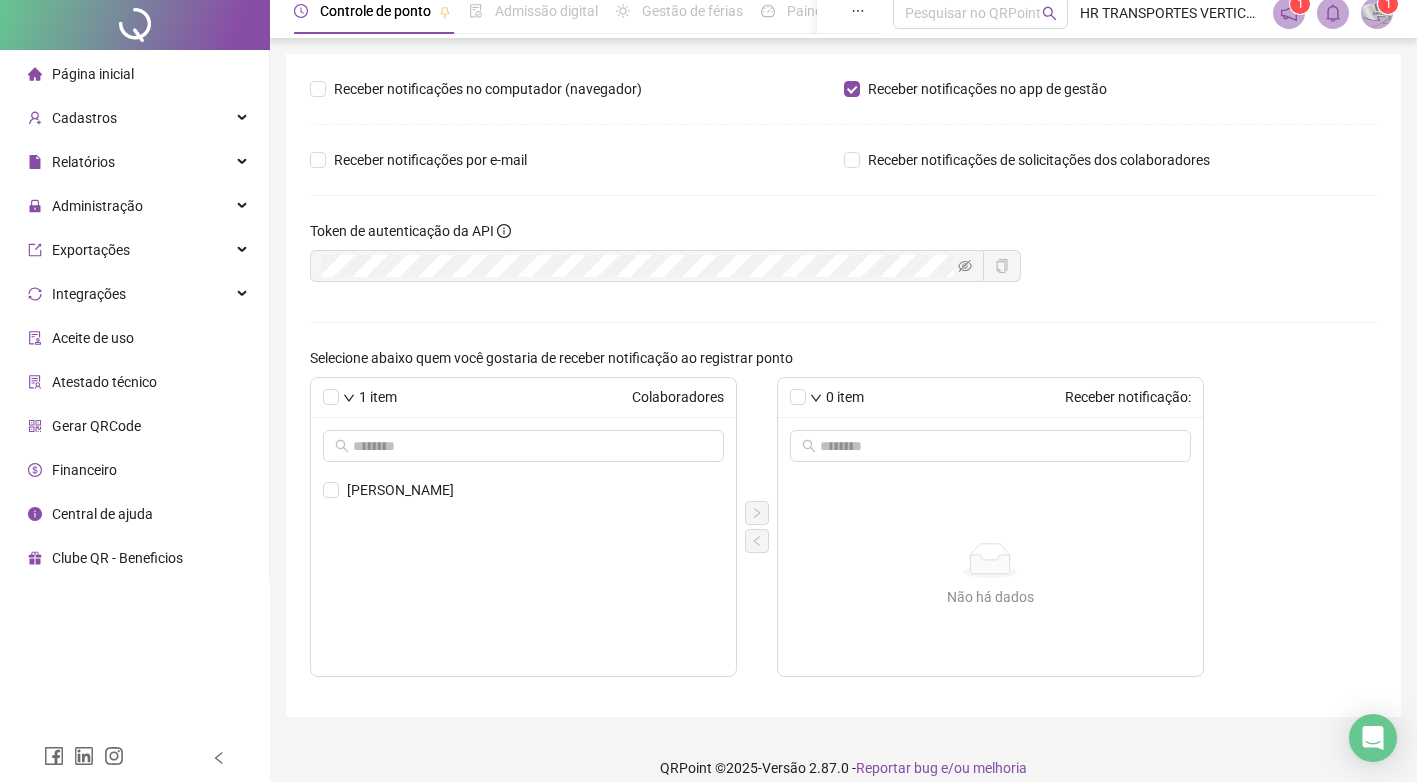 scroll, scrollTop: 0, scrollLeft: 0, axis: both 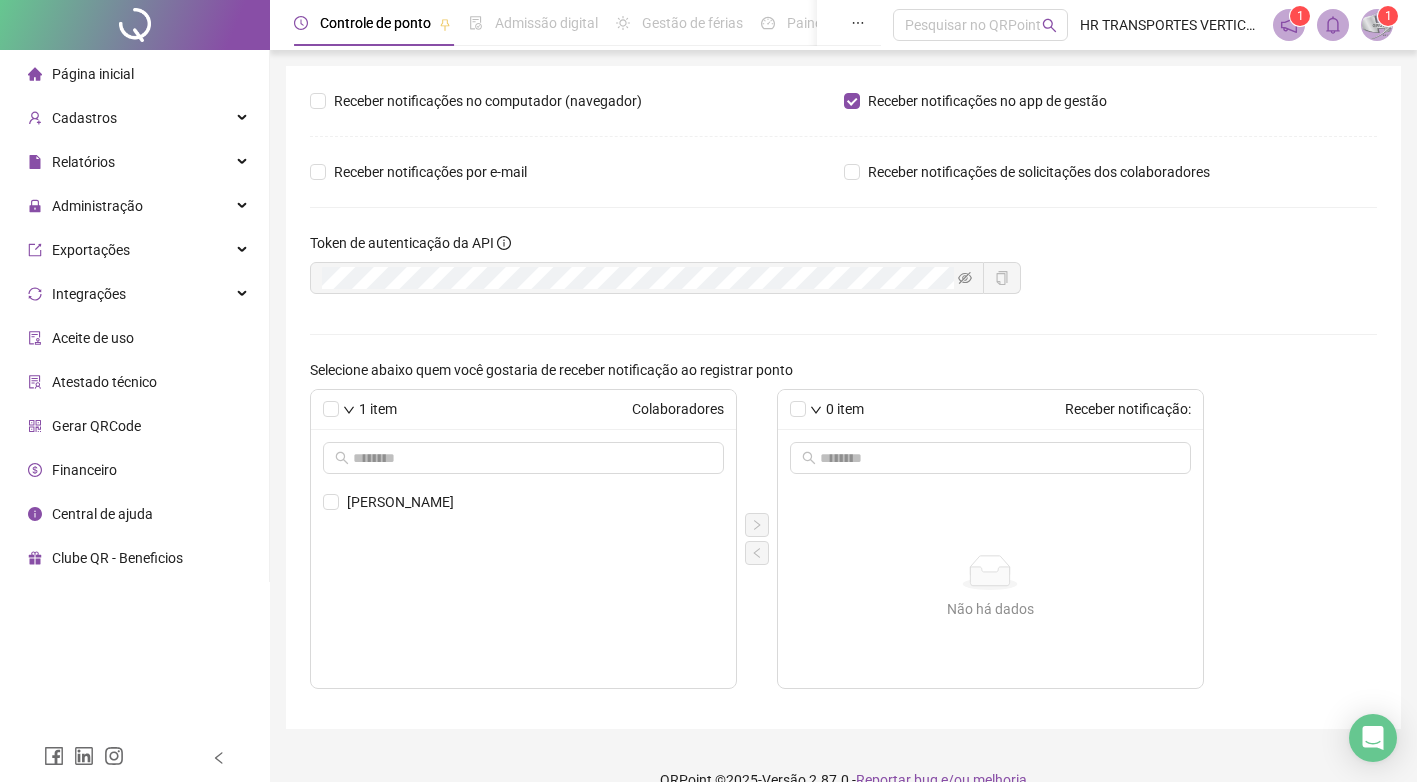 click at bounding box center (1377, 25) 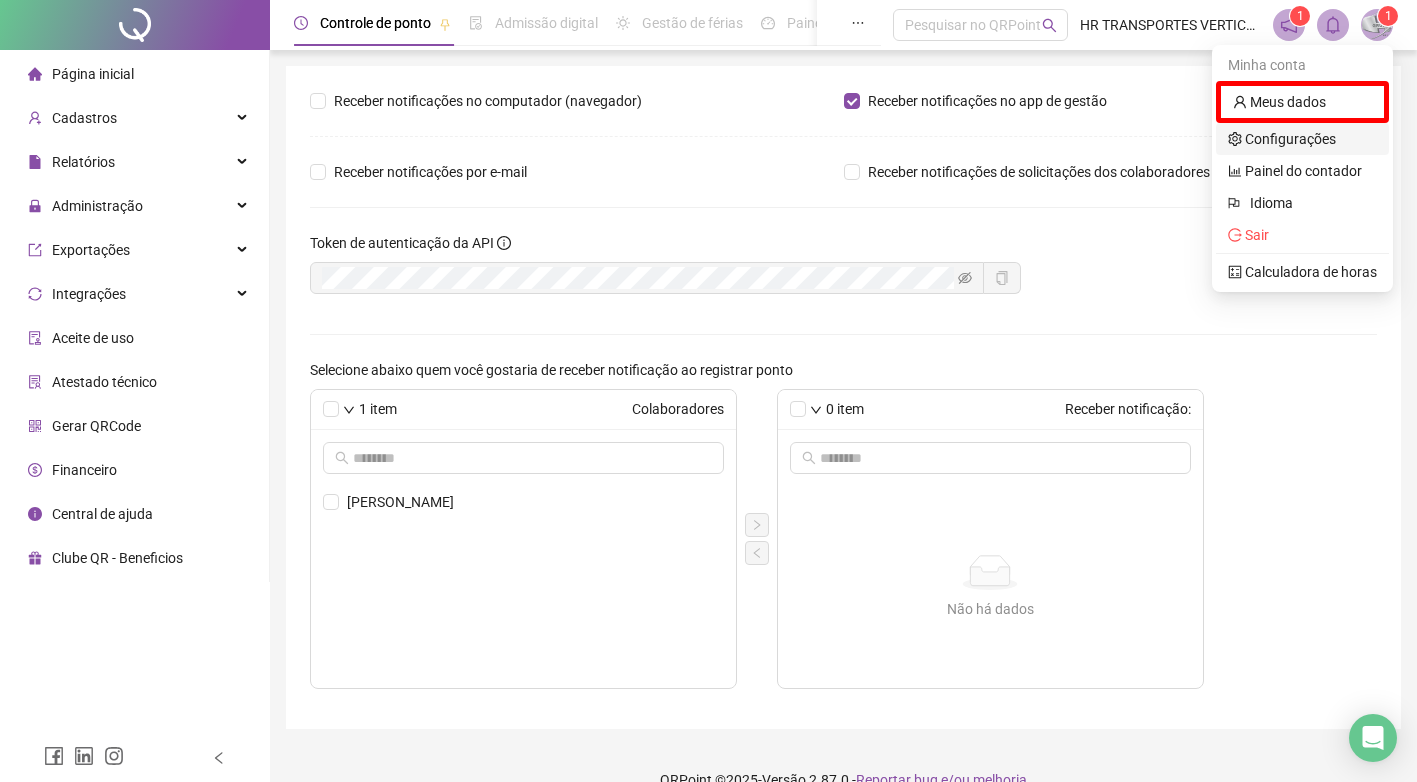 click on "Configurações" at bounding box center [1282, 139] 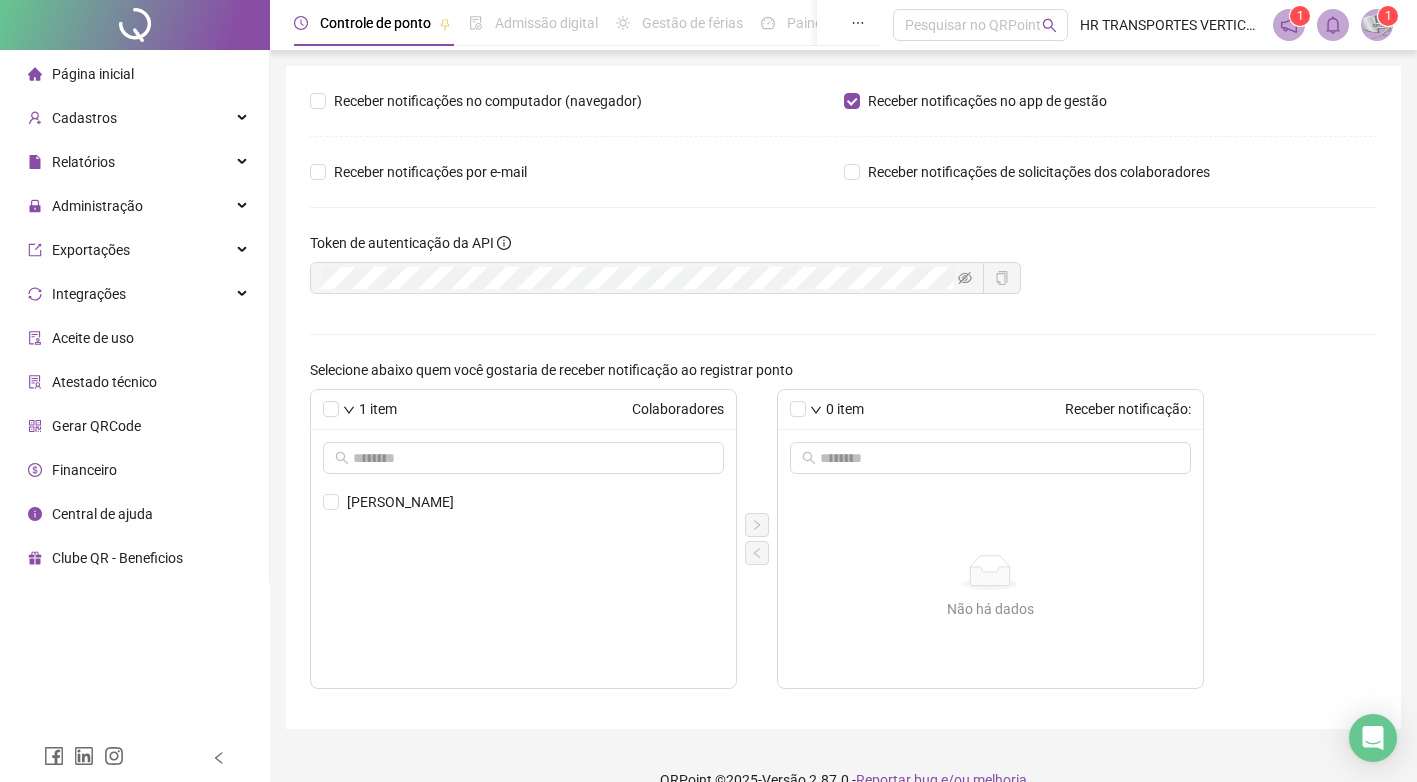 click at bounding box center (1377, 25) 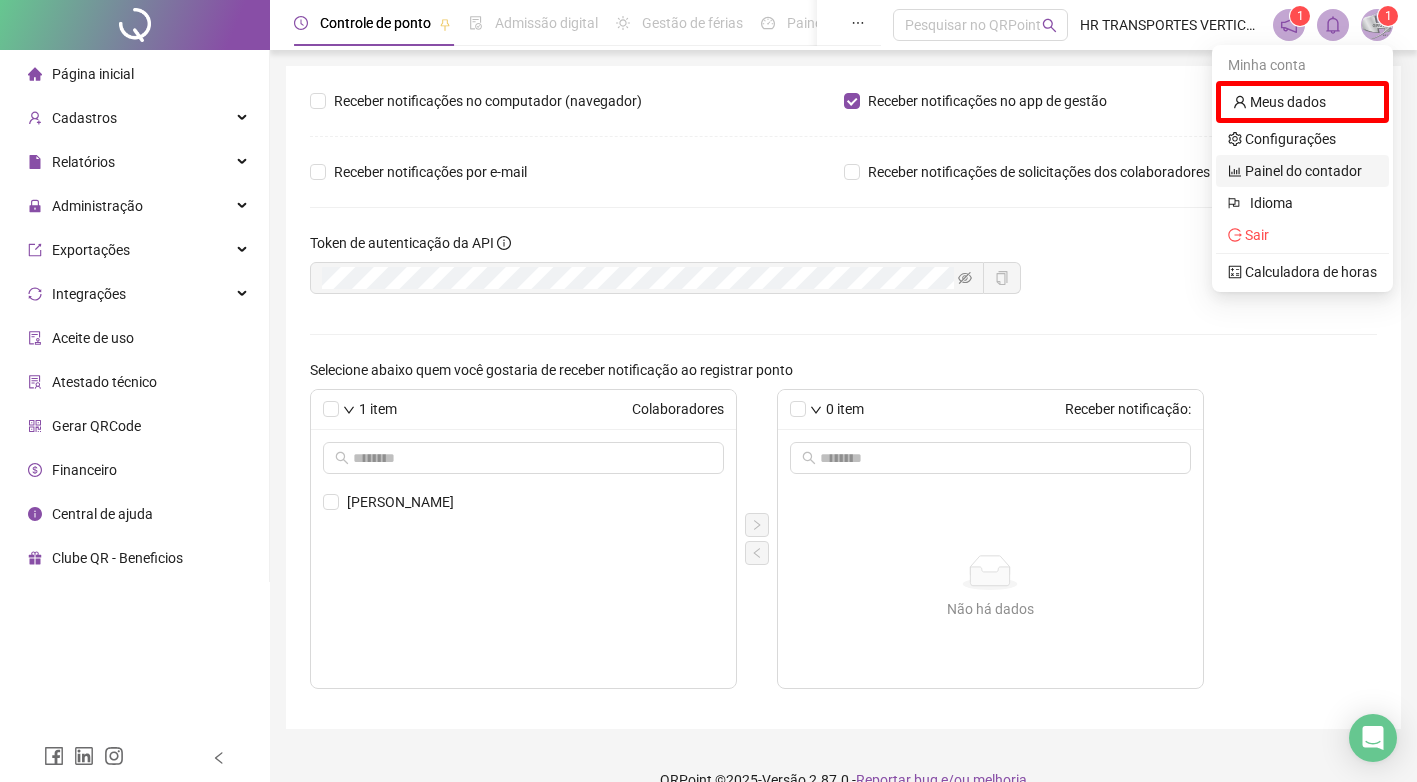 click on "Painel do contador" at bounding box center [1295, 171] 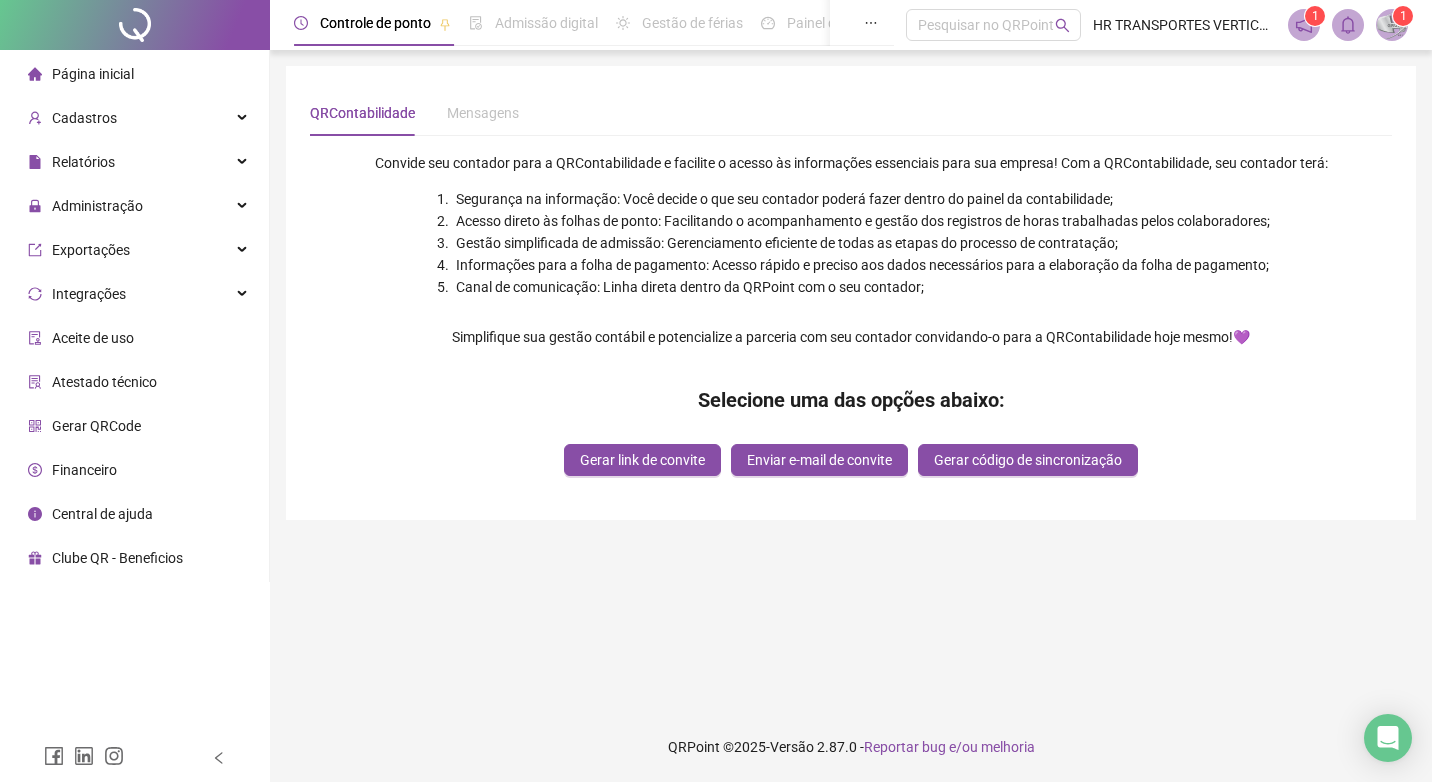 click at bounding box center [1392, 25] 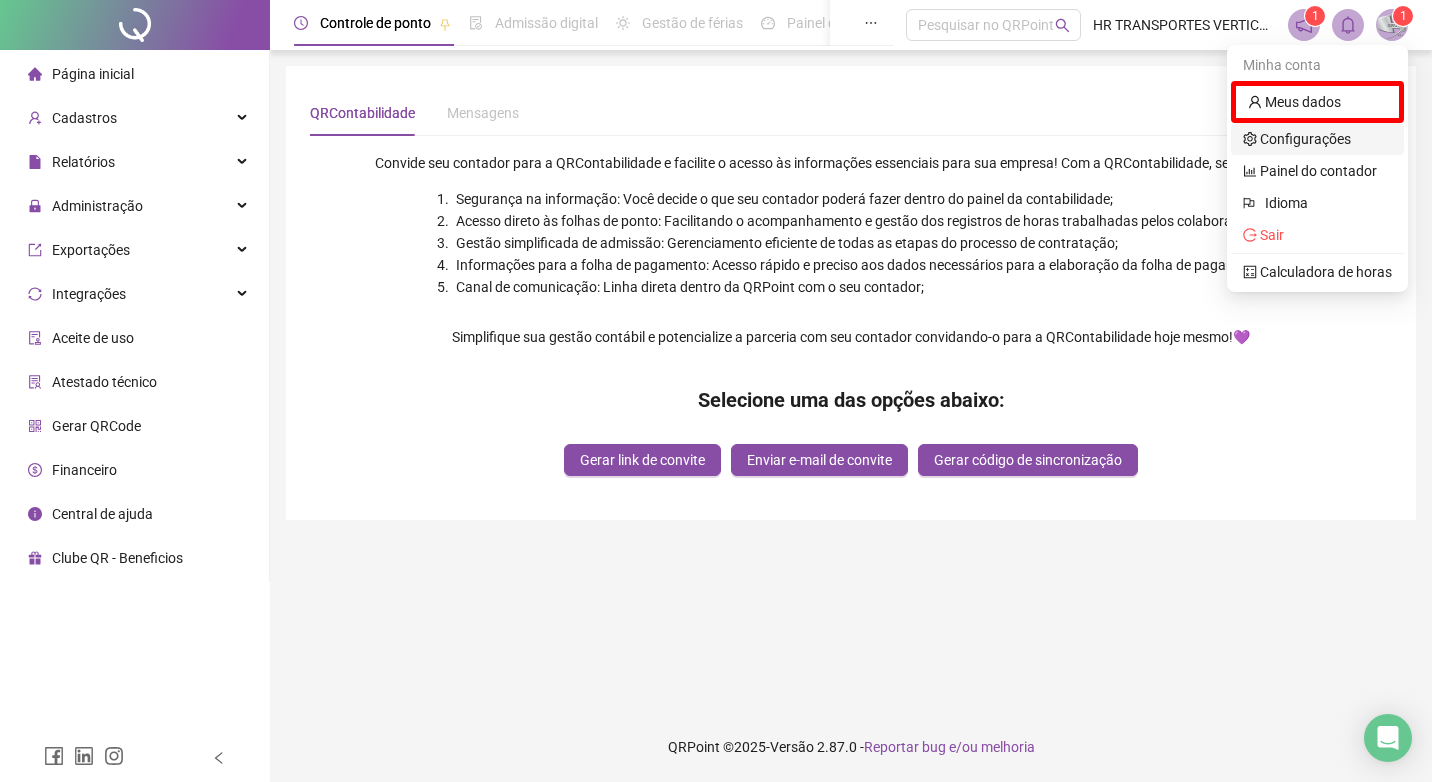 click on "Configurações" at bounding box center [1297, 139] 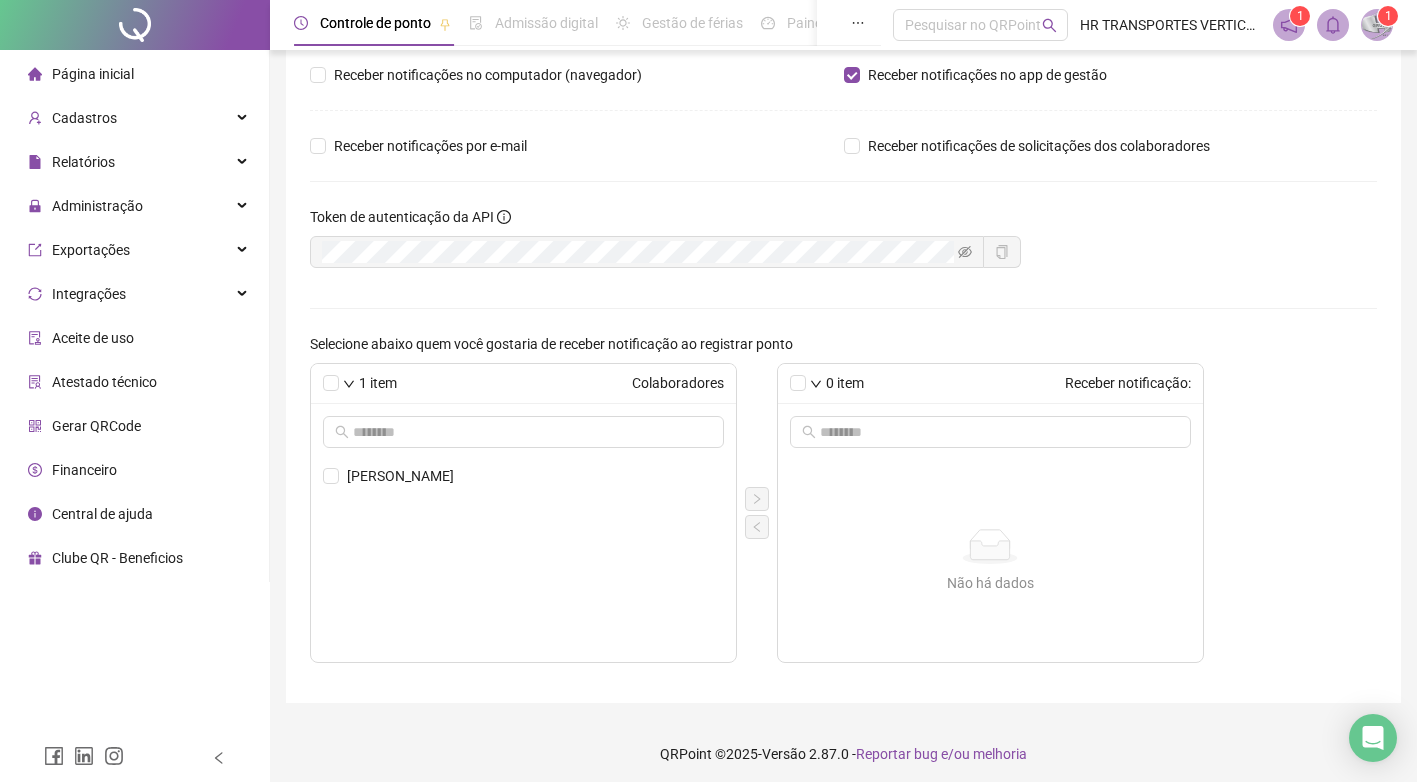 scroll, scrollTop: 33, scrollLeft: 0, axis: vertical 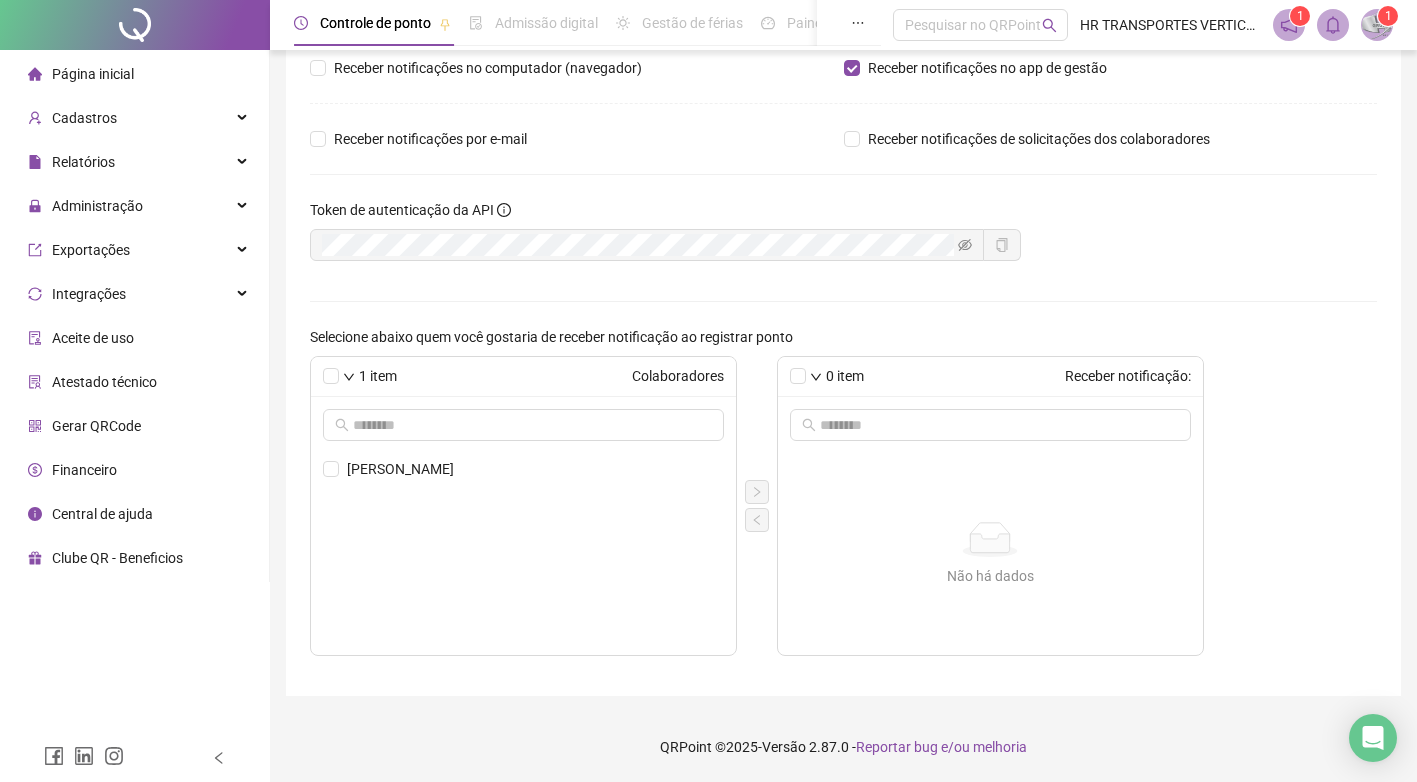 click on "Financeiro" at bounding box center [84, 470] 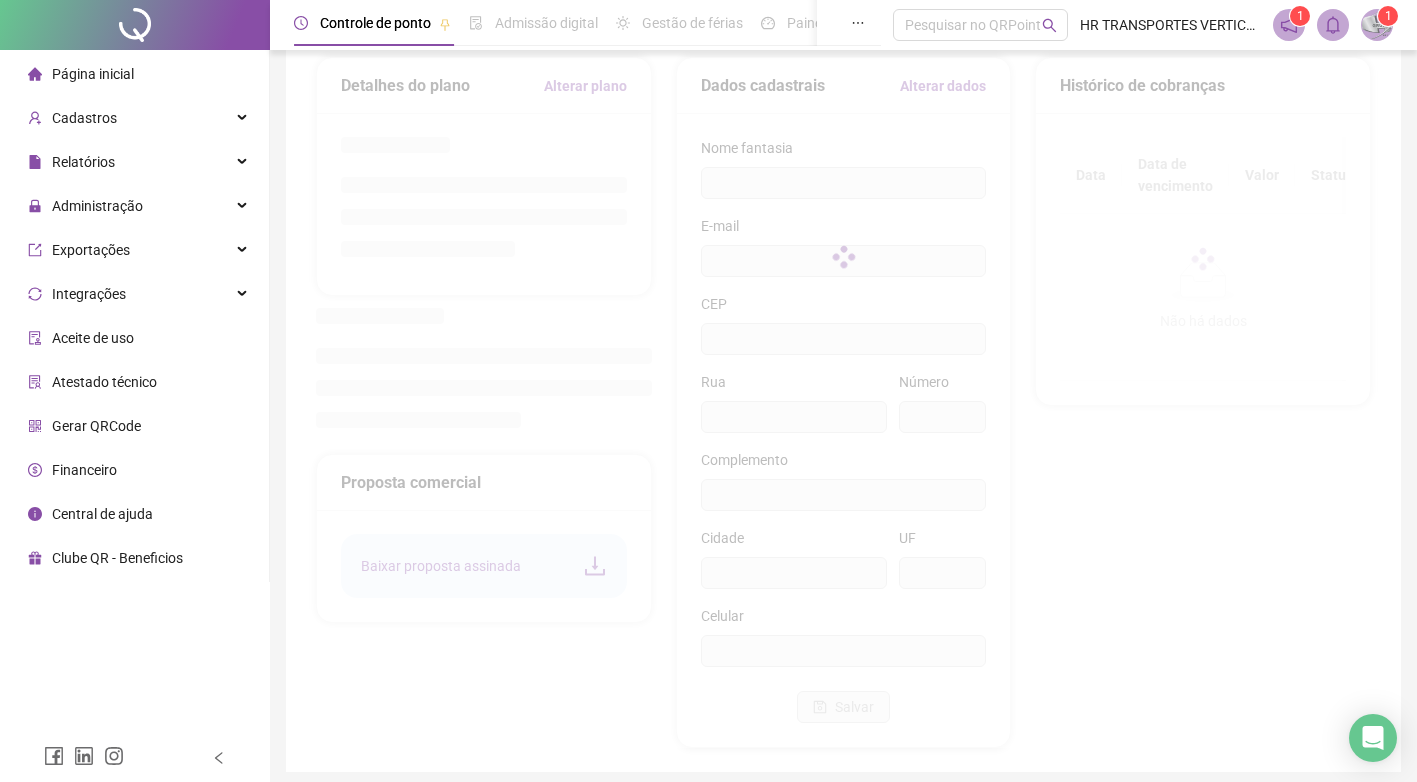 type on "**********" 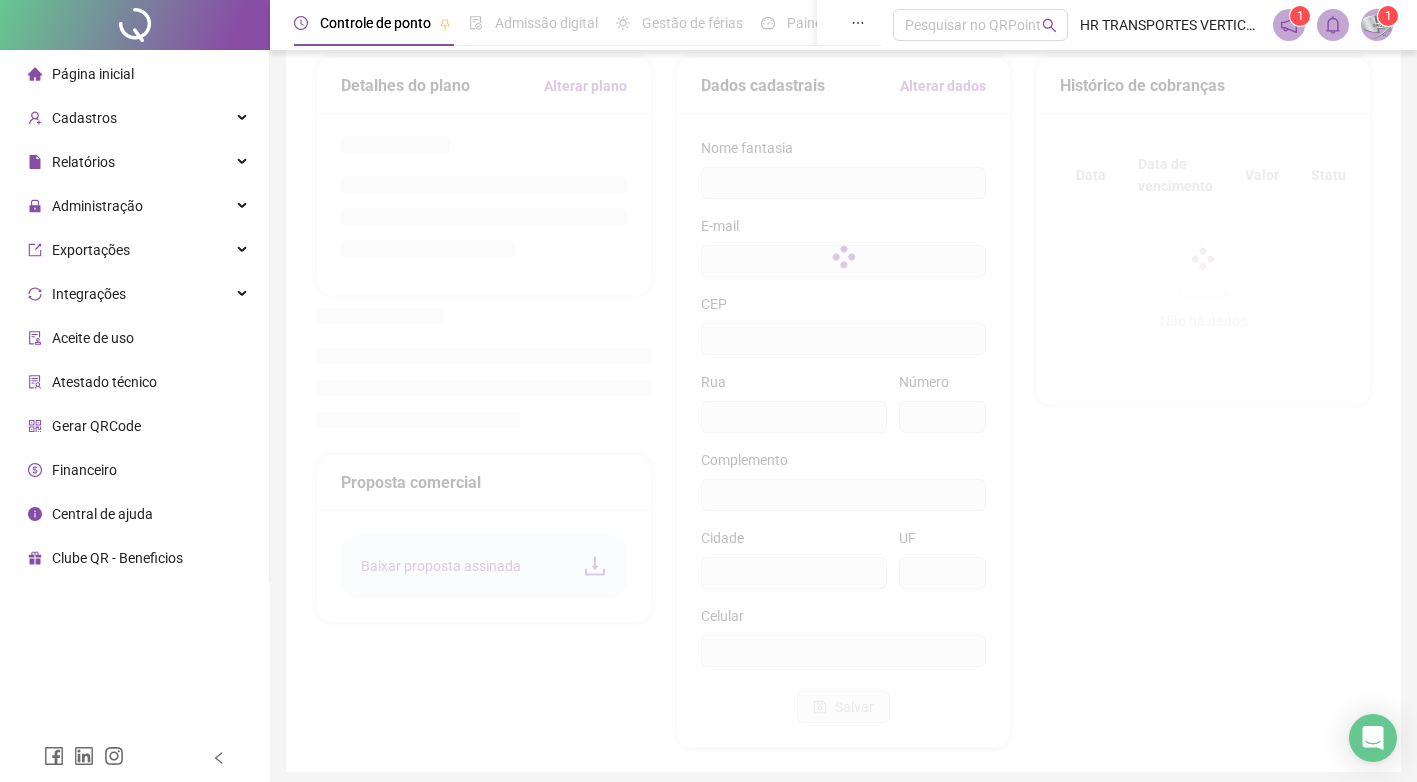 type on "**********" 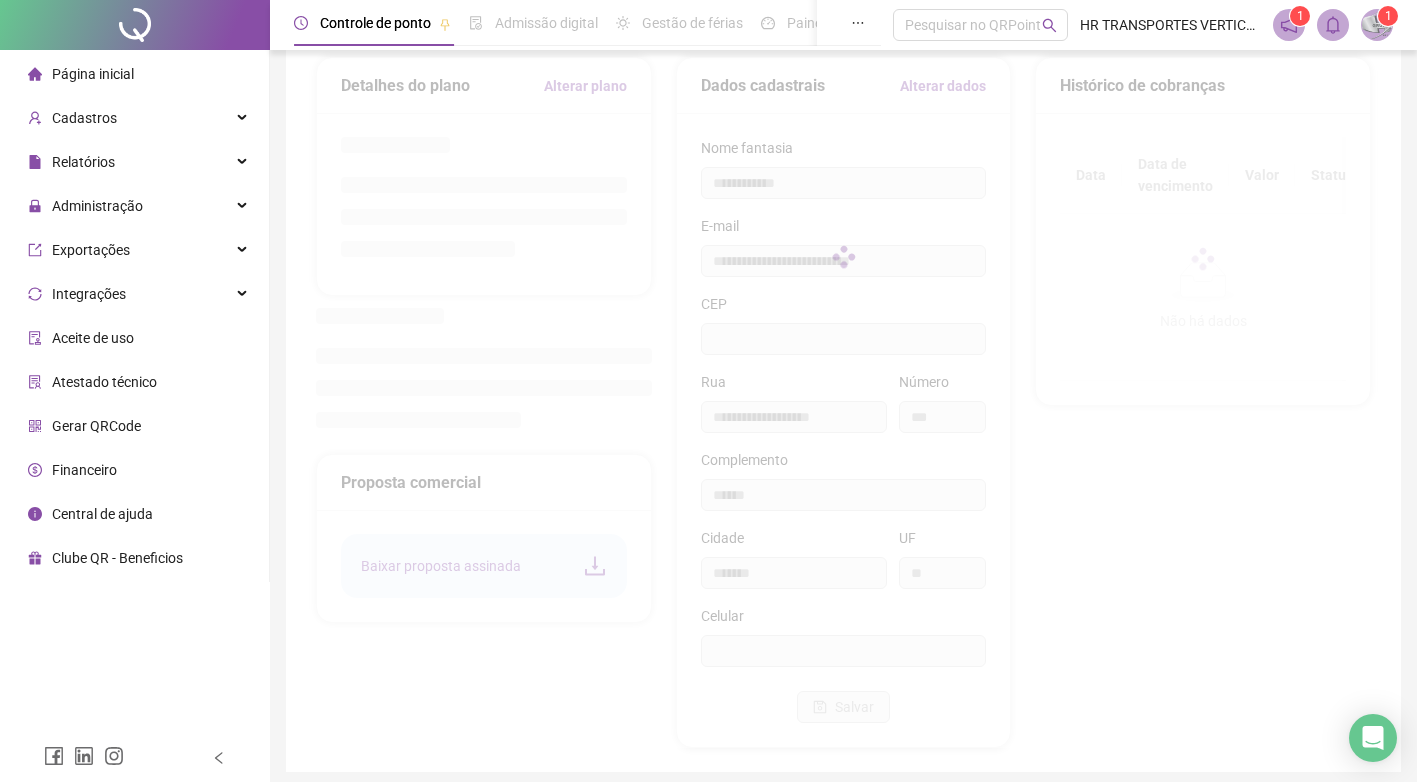 type on "*********" 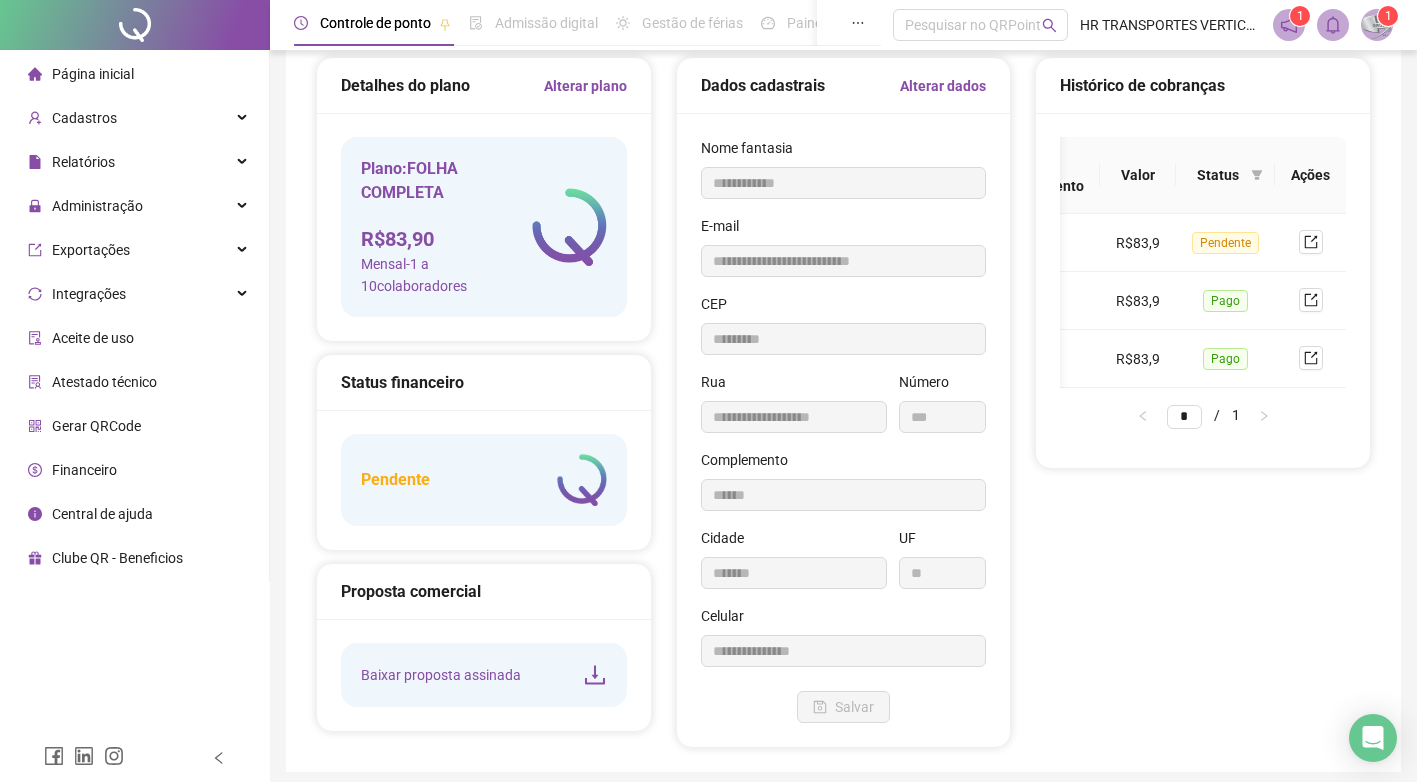 scroll, scrollTop: 0, scrollLeft: 165, axis: horizontal 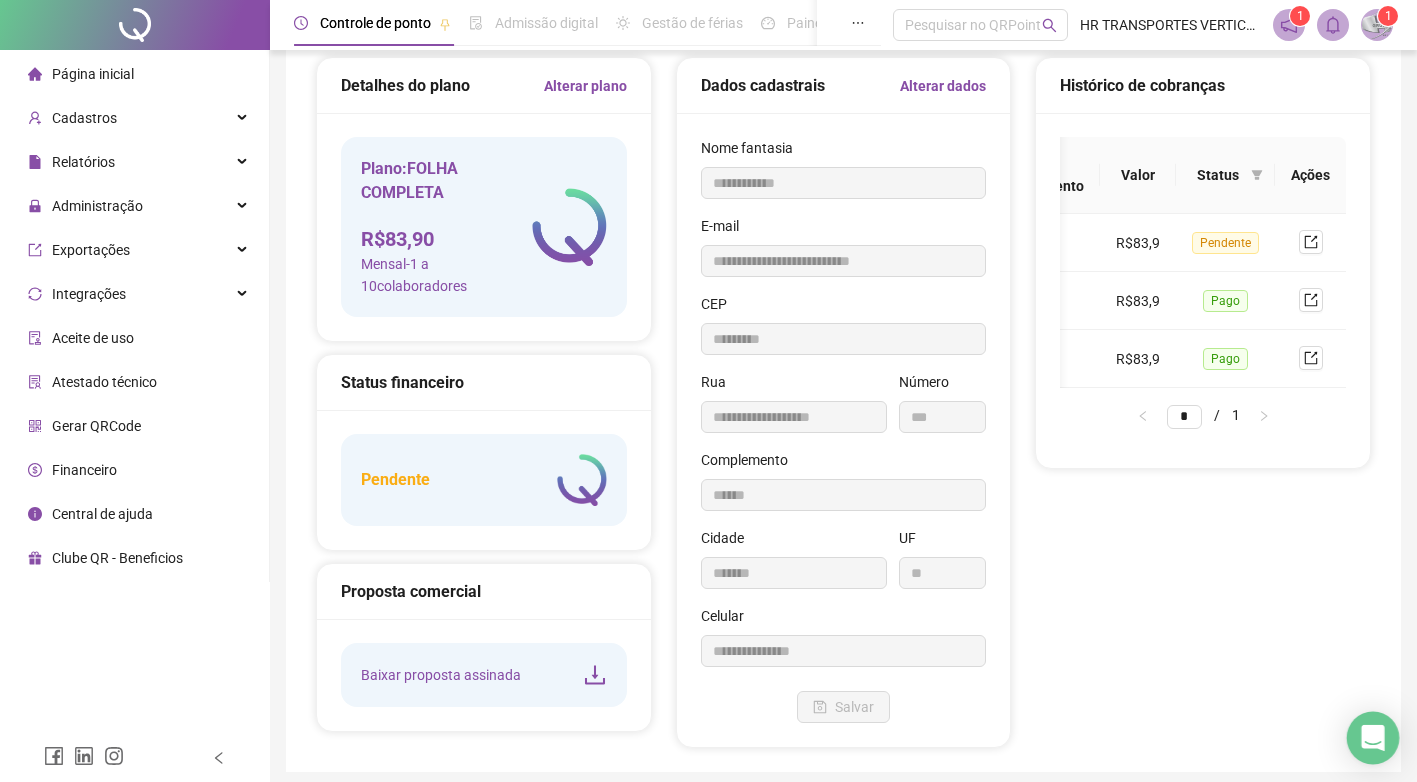 click 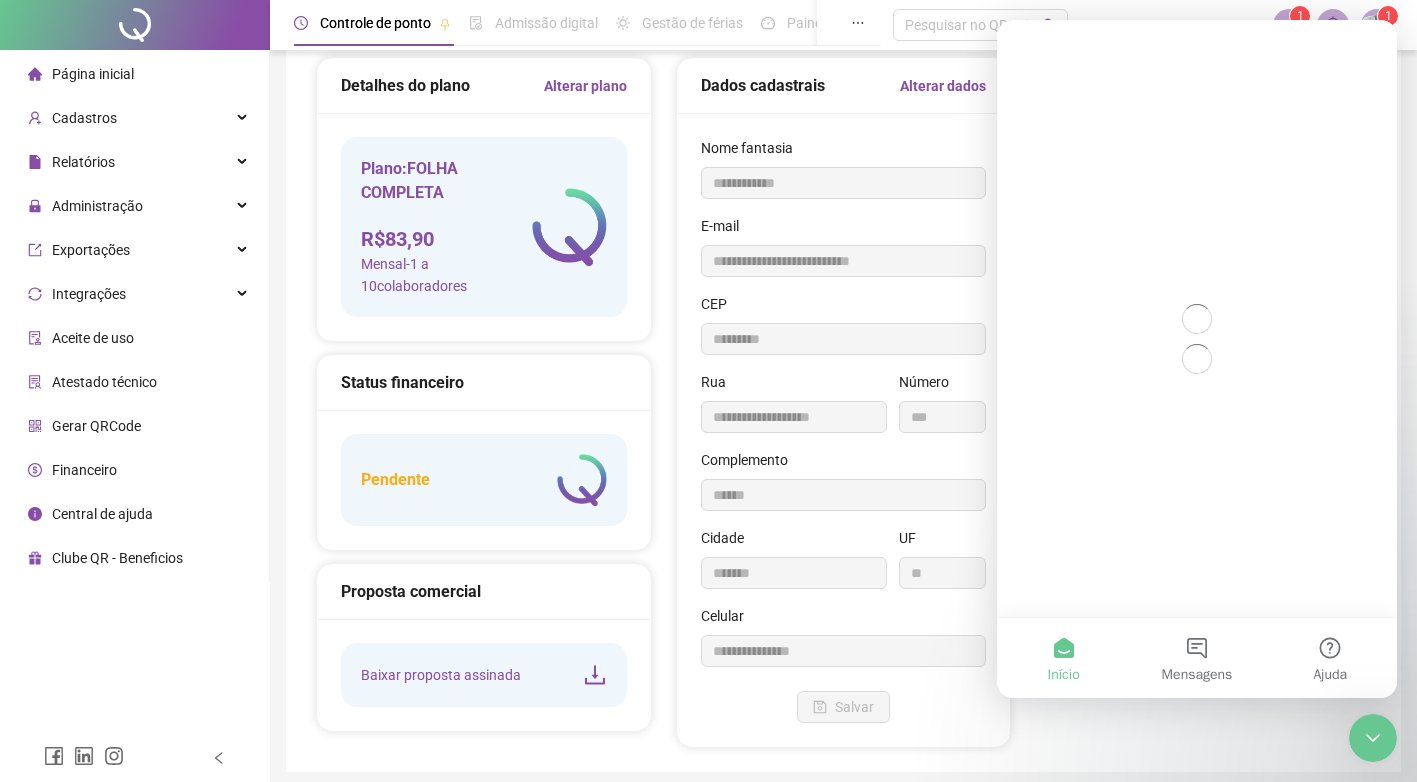 scroll, scrollTop: 0, scrollLeft: 0, axis: both 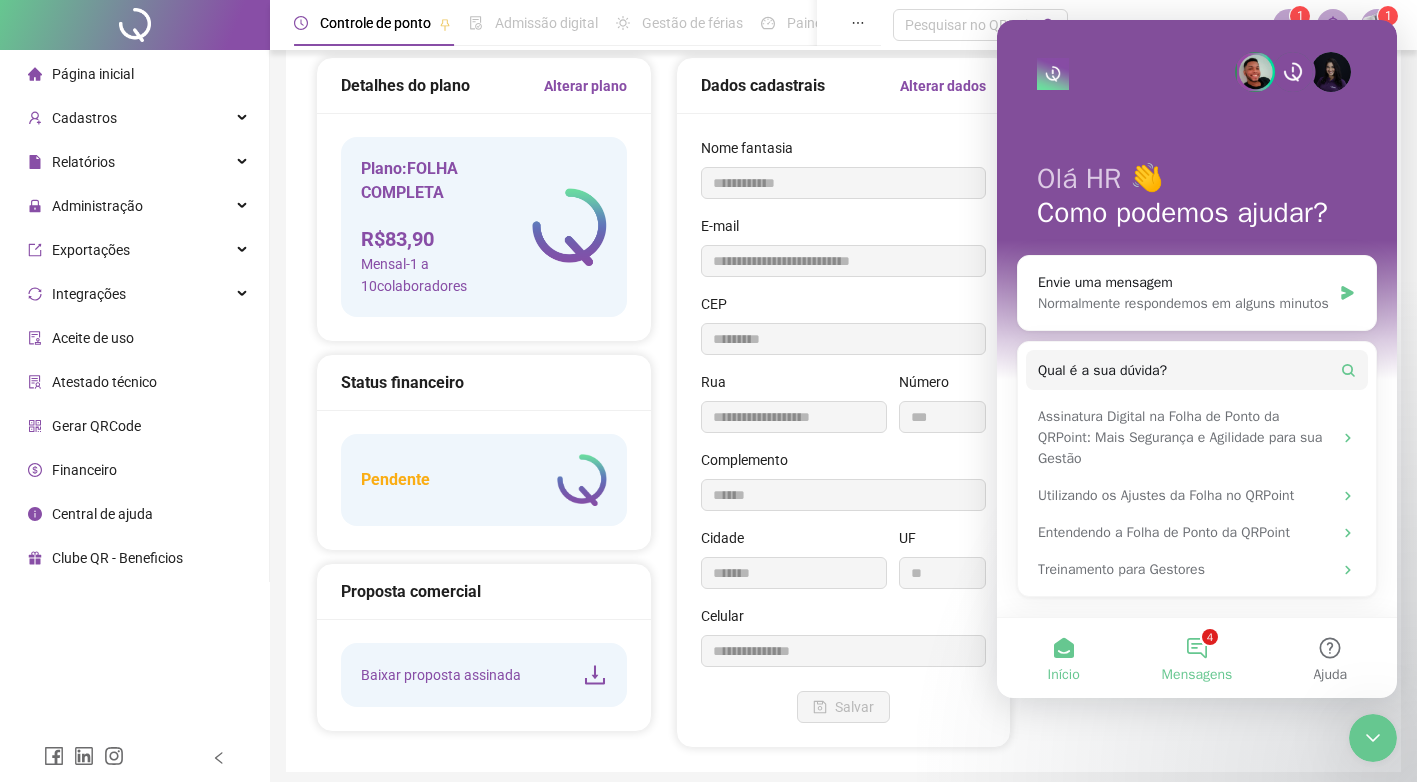 click on "4 Mensagens" at bounding box center (1196, 658) 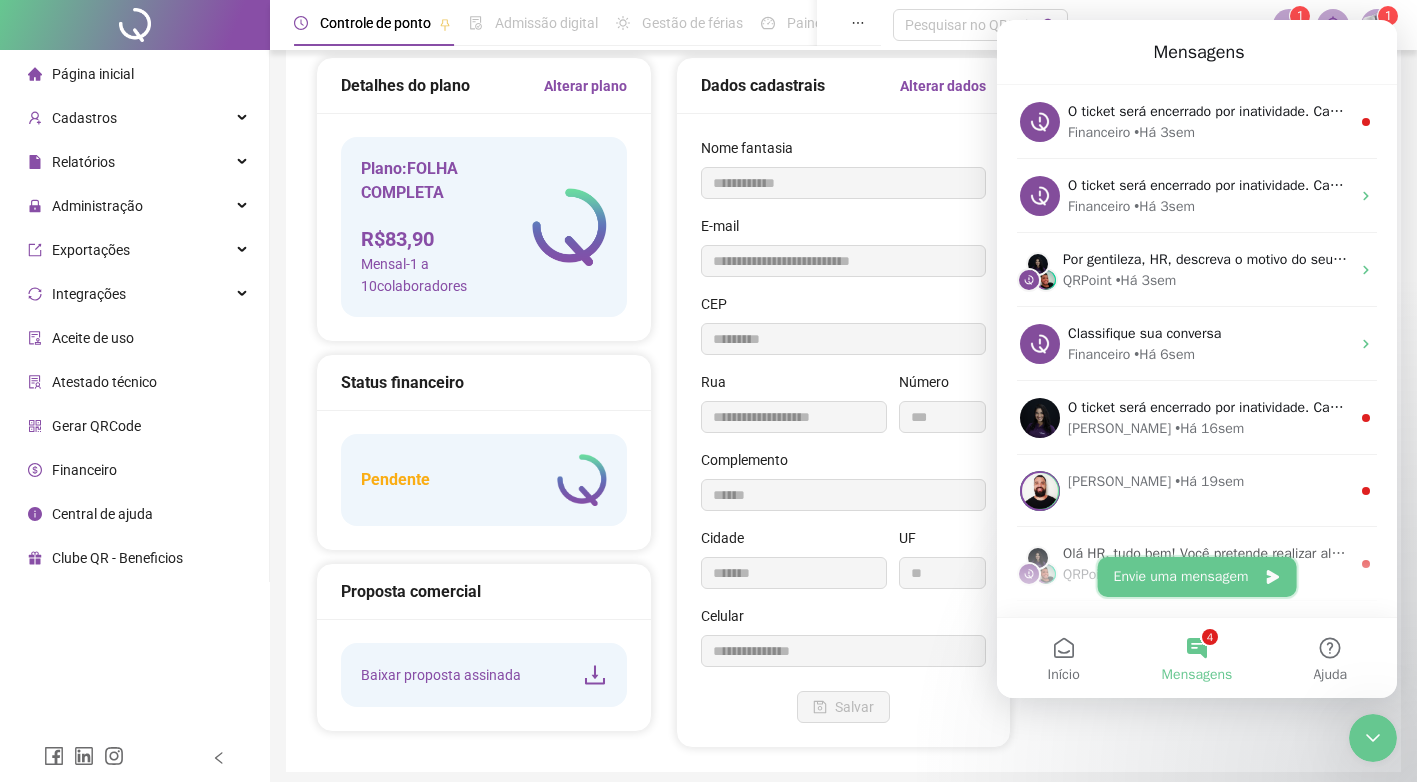 click on "Envie uma mensagem" at bounding box center [1197, 577] 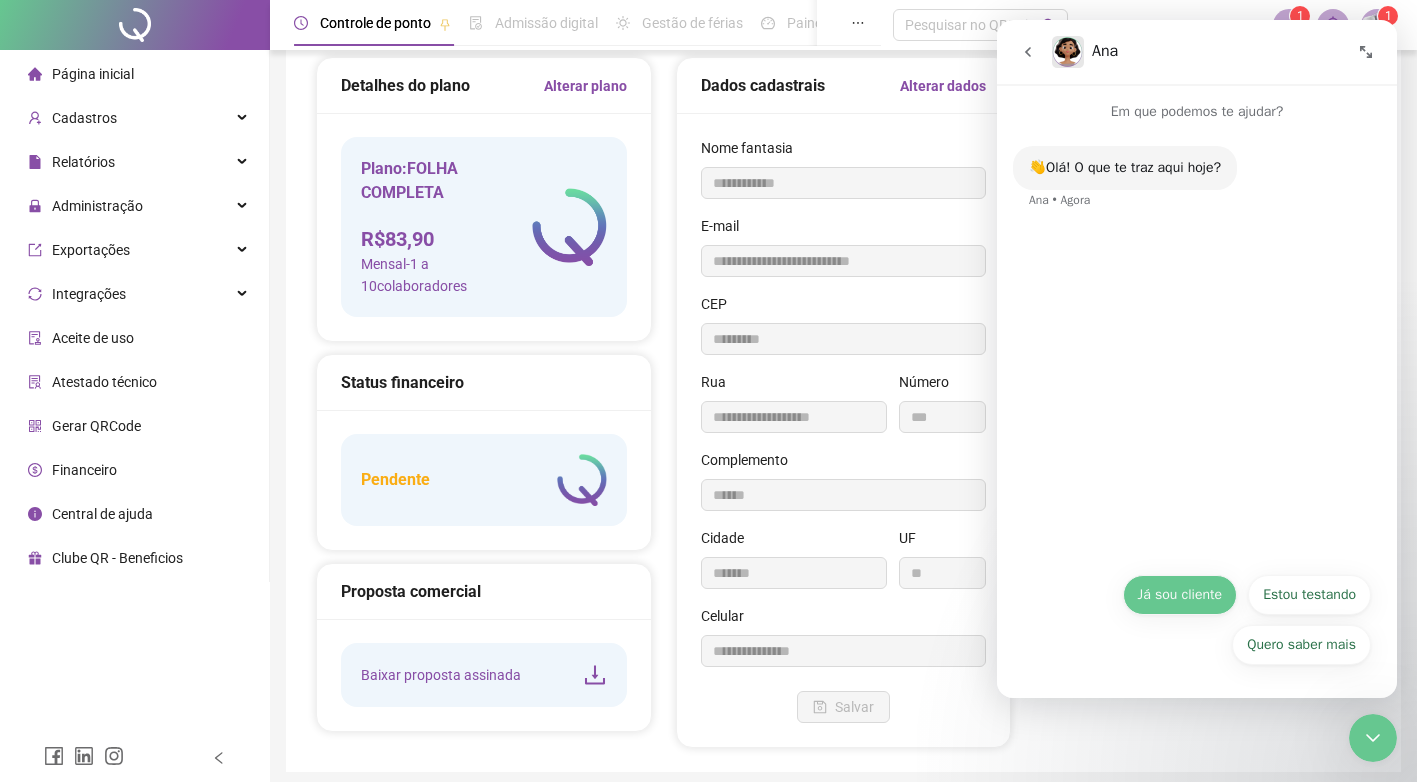 click on "Já sou cliente" at bounding box center (1180, 595) 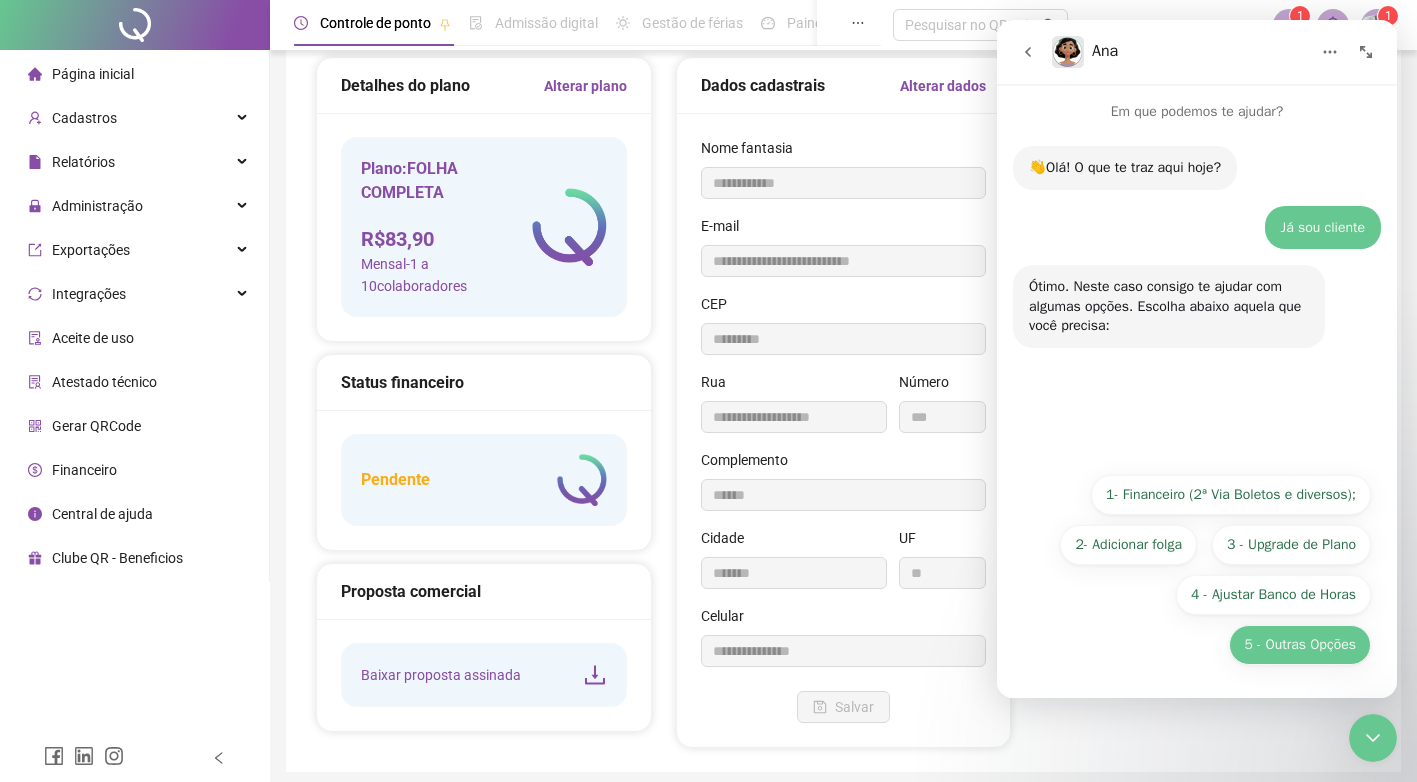 click on "5 - Outras Opções" at bounding box center [1300, 645] 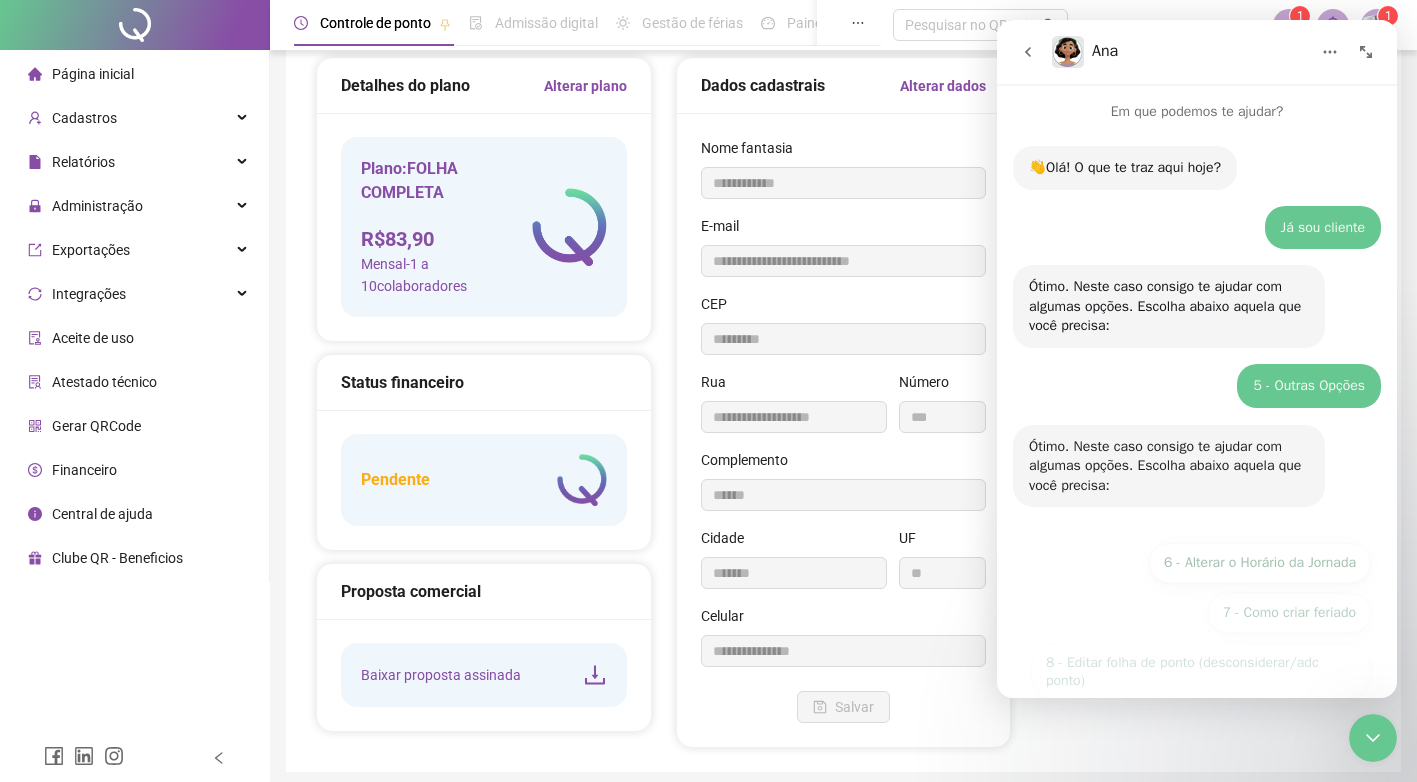 scroll, scrollTop: 136, scrollLeft: 0, axis: vertical 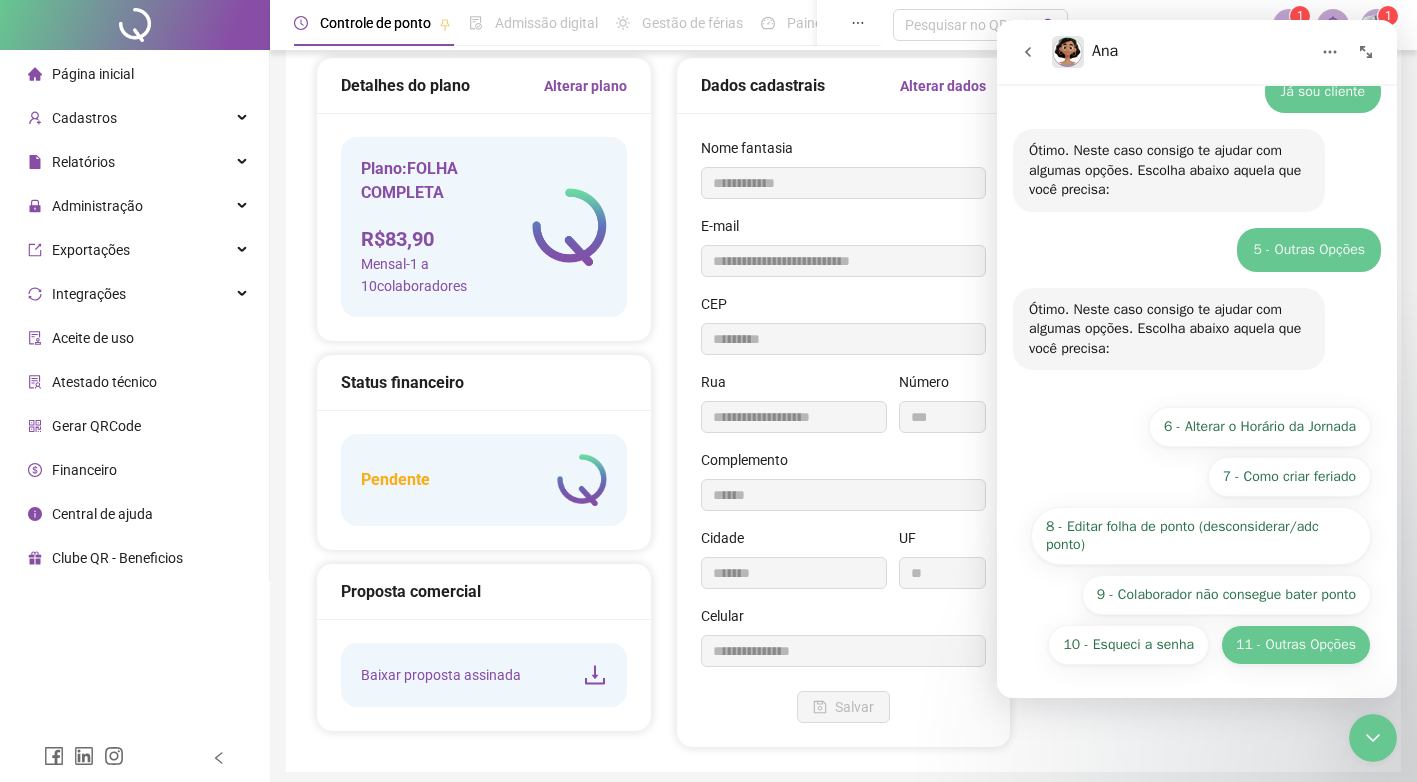 click on "11 - Outras Opções" at bounding box center [1296, 645] 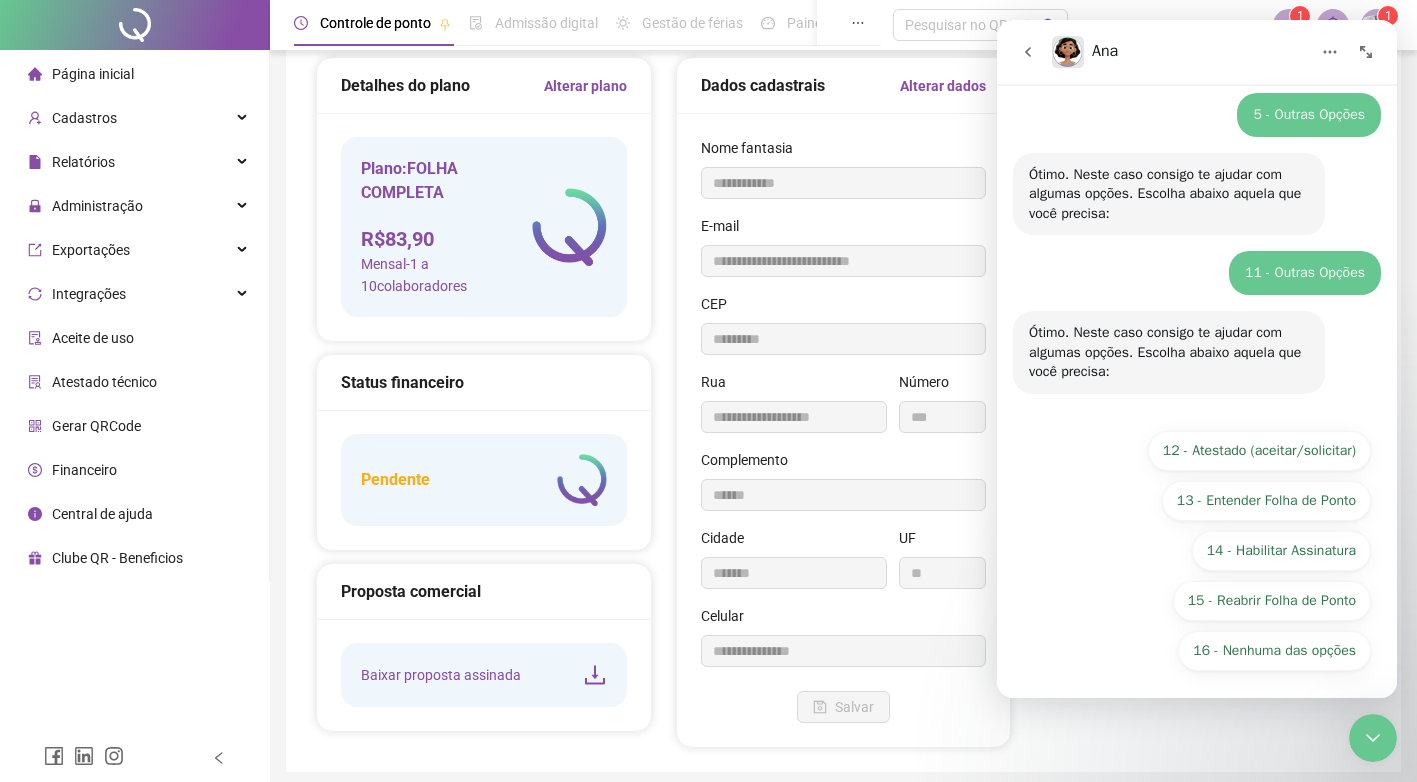 scroll, scrollTop: 277, scrollLeft: 0, axis: vertical 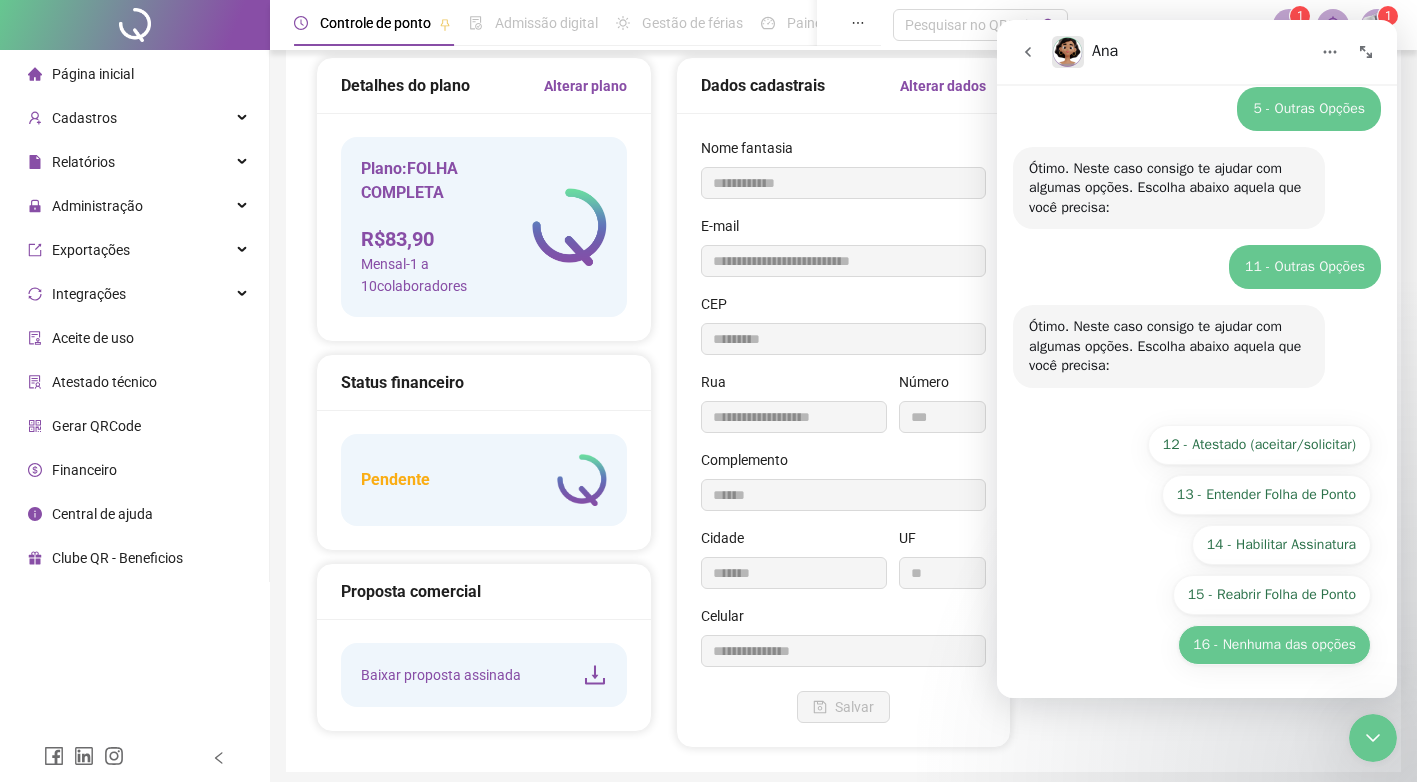 click on "16 - Nenhuma das opções" at bounding box center (1274, 645) 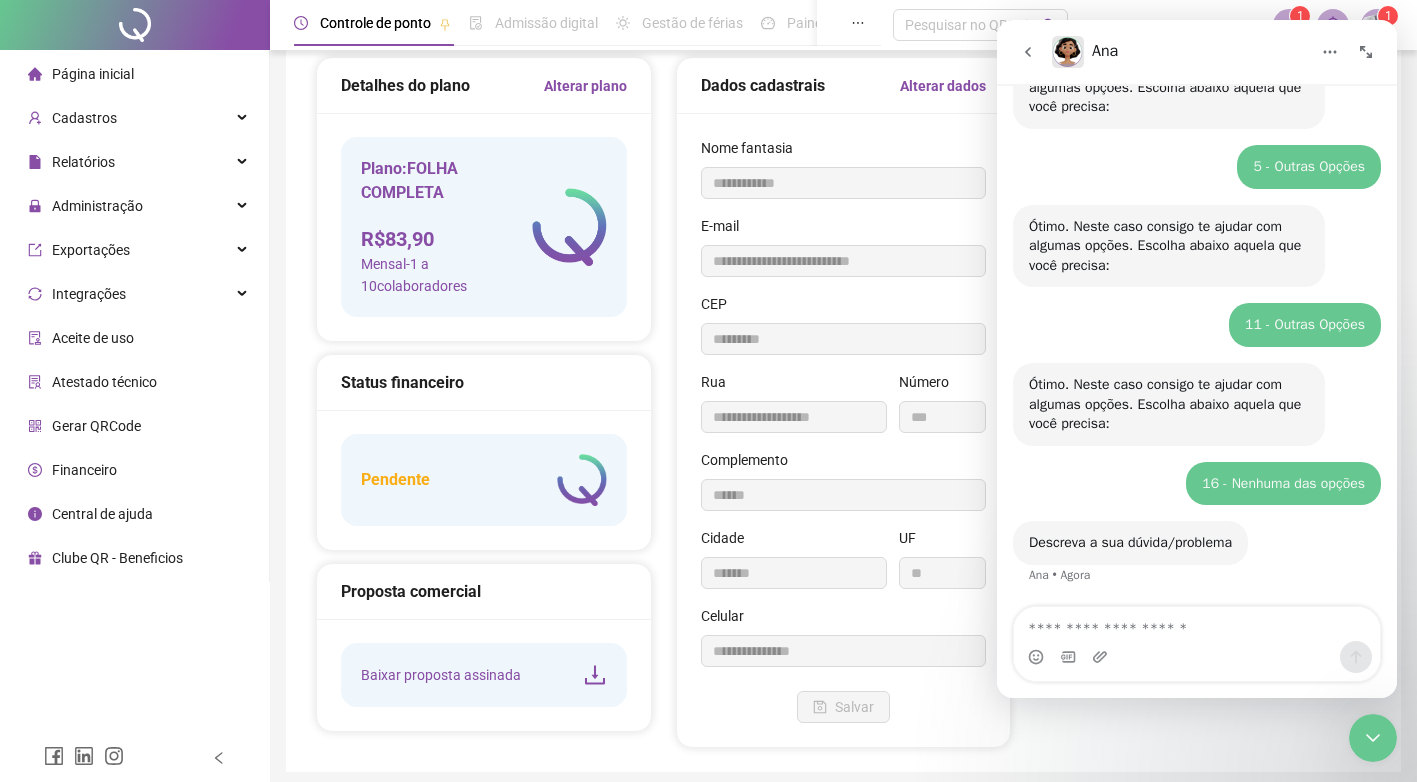 scroll, scrollTop: 309, scrollLeft: 0, axis: vertical 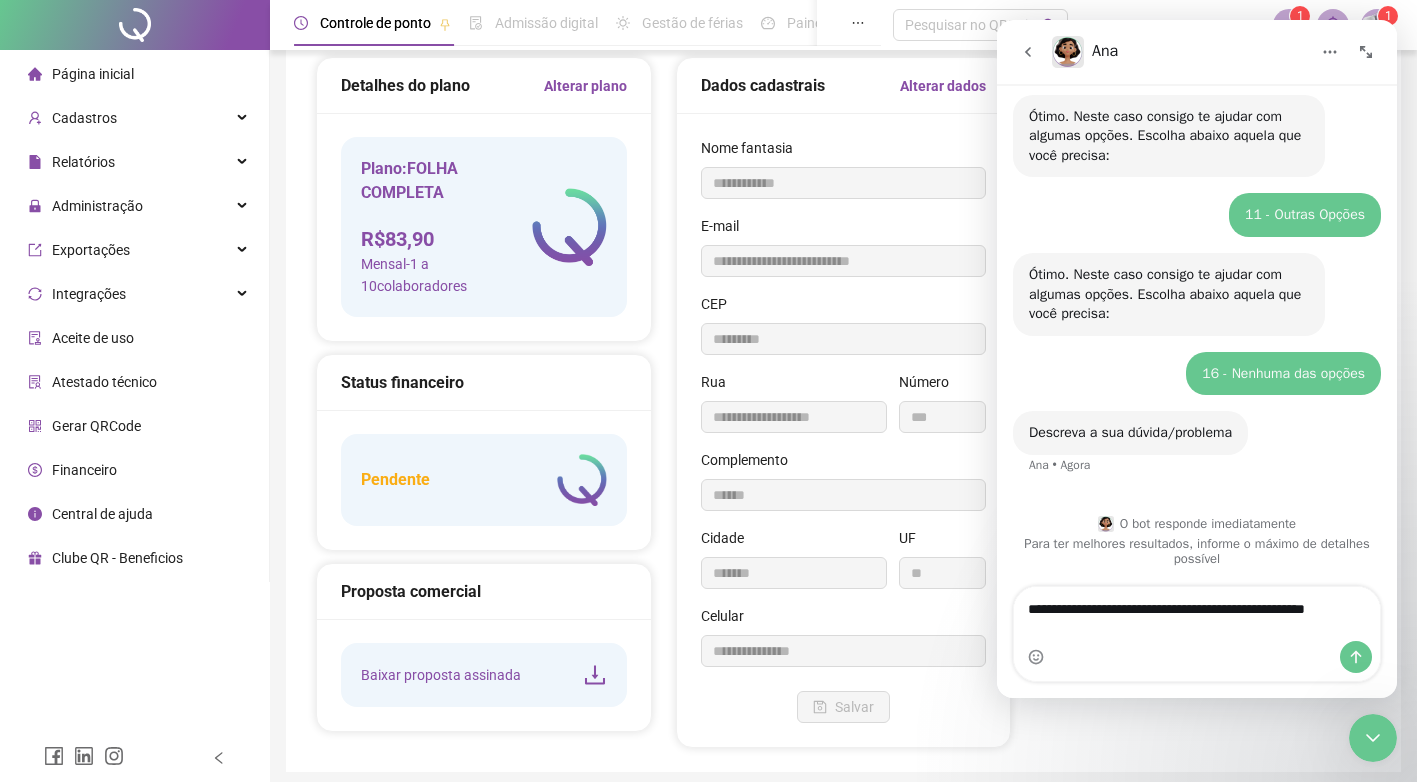 type on "**********" 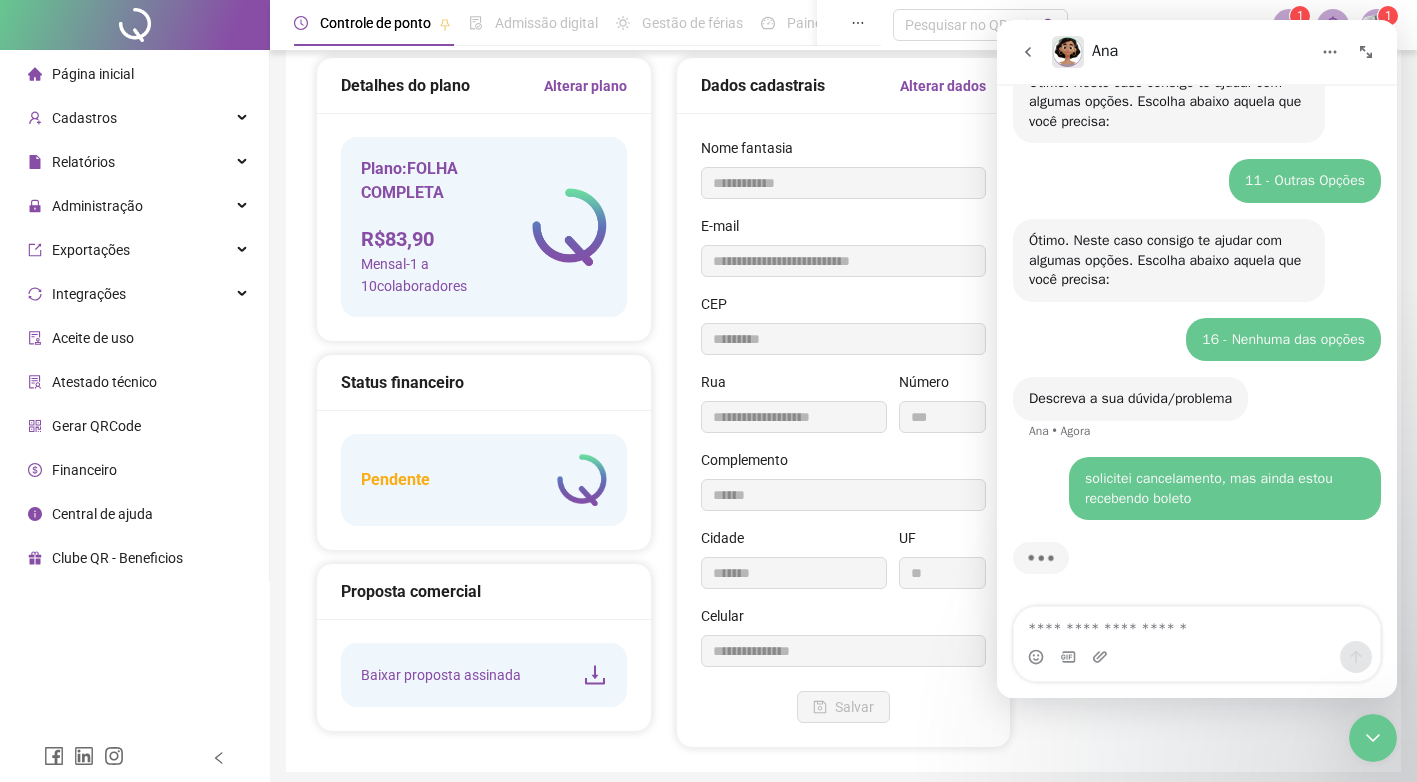 scroll, scrollTop: 388, scrollLeft: 0, axis: vertical 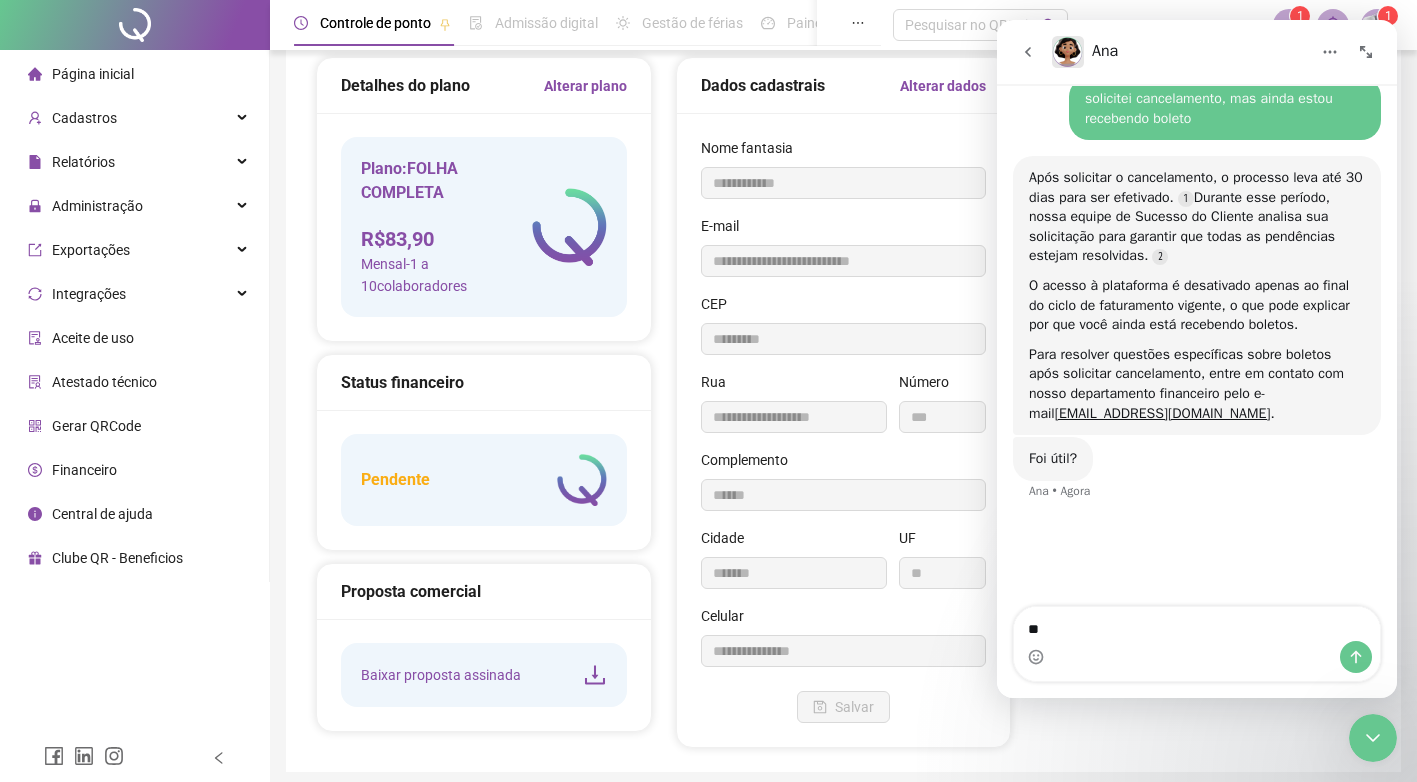 type on "***" 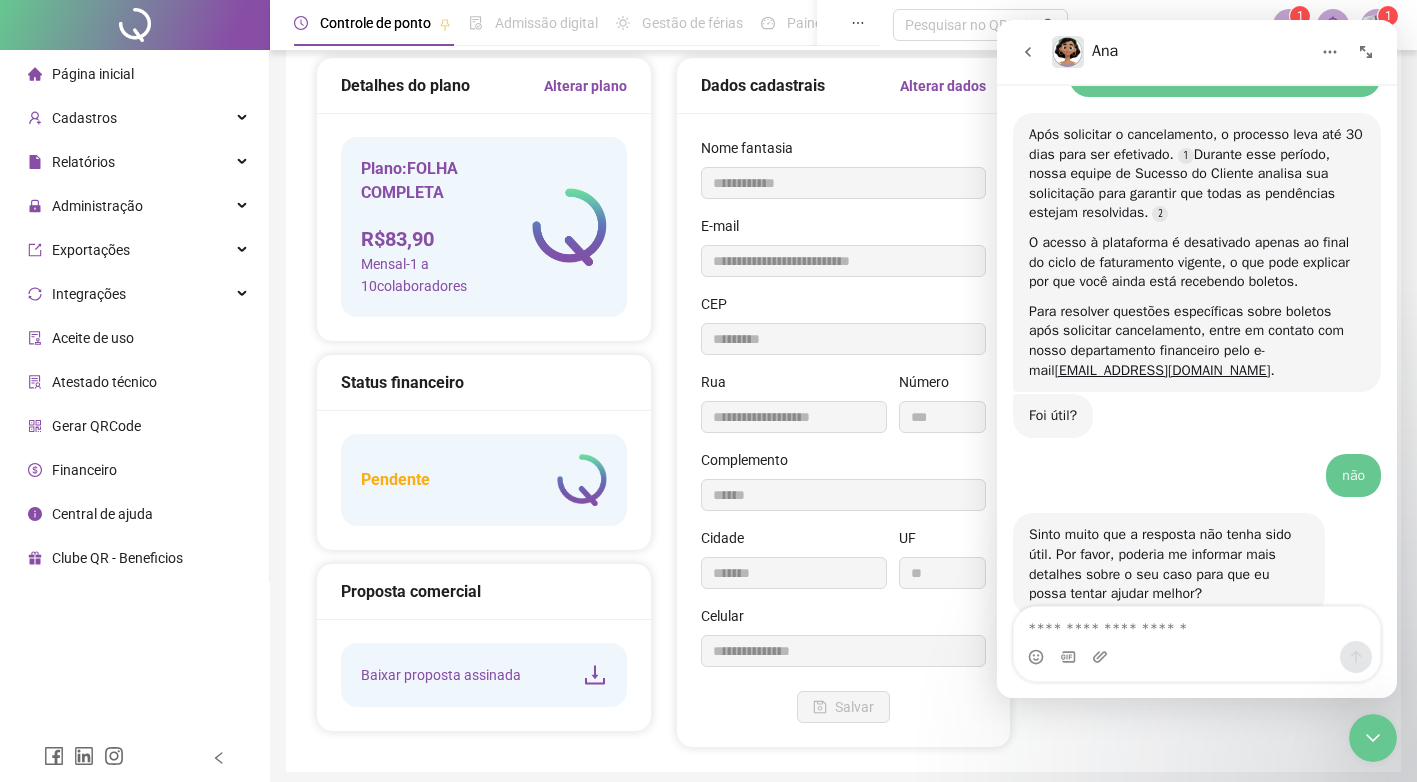 scroll, scrollTop: 817, scrollLeft: 0, axis: vertical 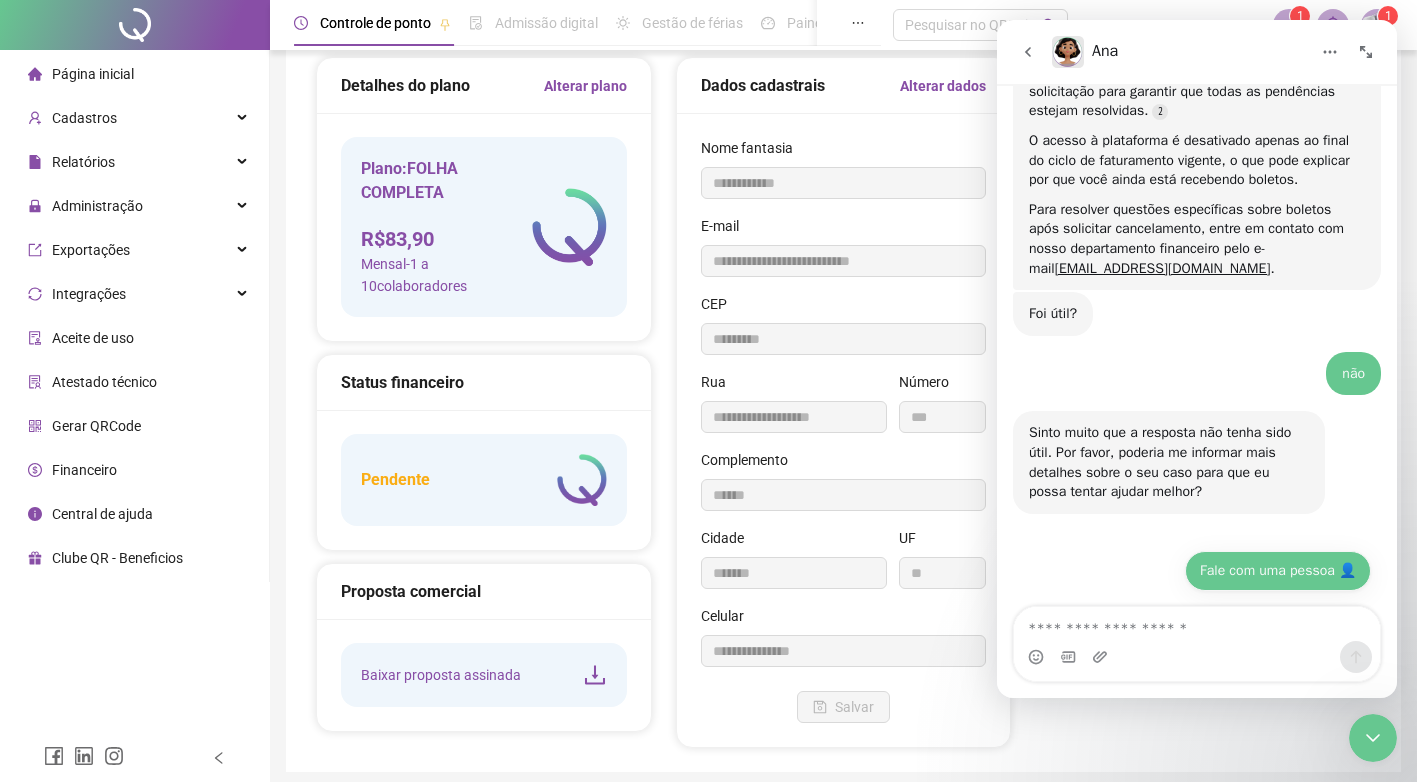 click on "Fale com uma pessoa 👤" at bounding box center (1278, 571) 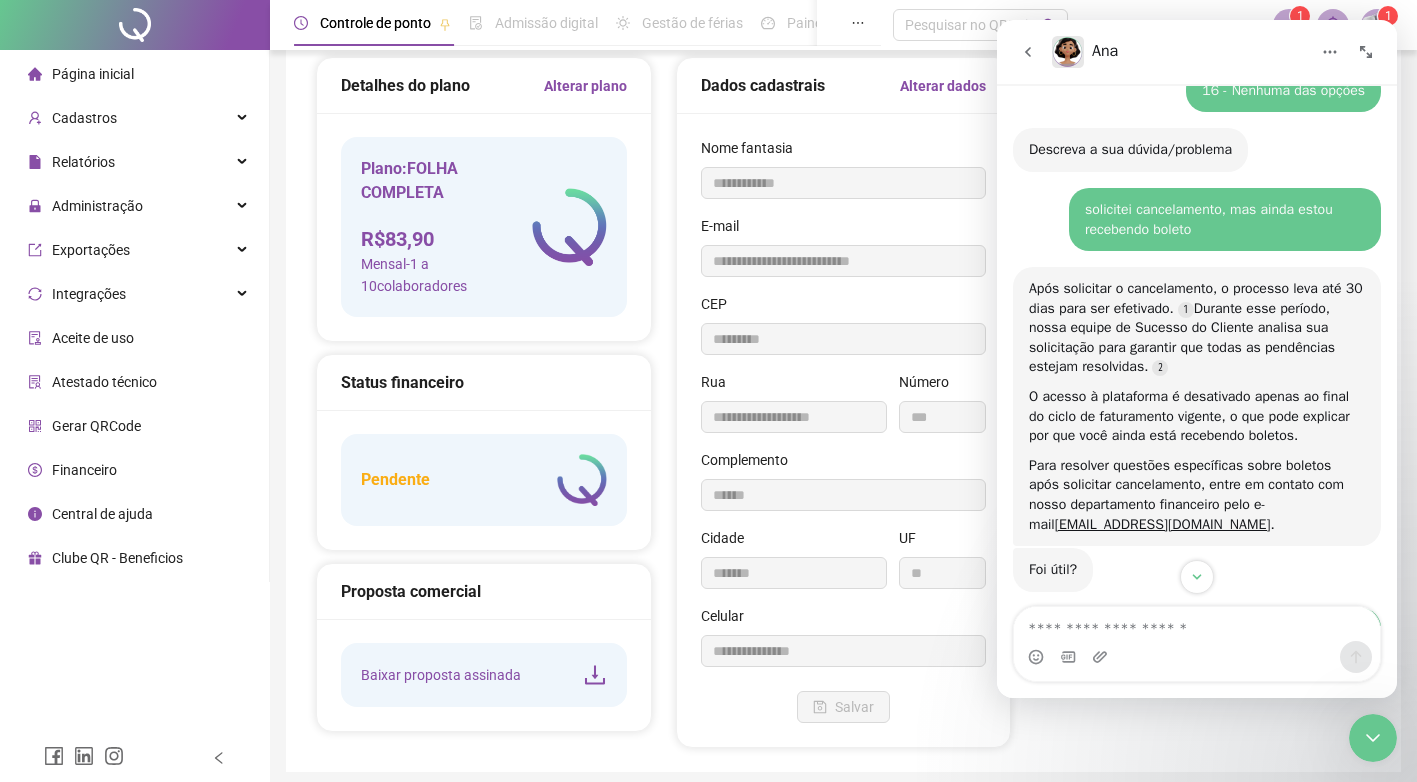 scroll, scrollTop: 595, scrollLeft: 0, axis: vertical 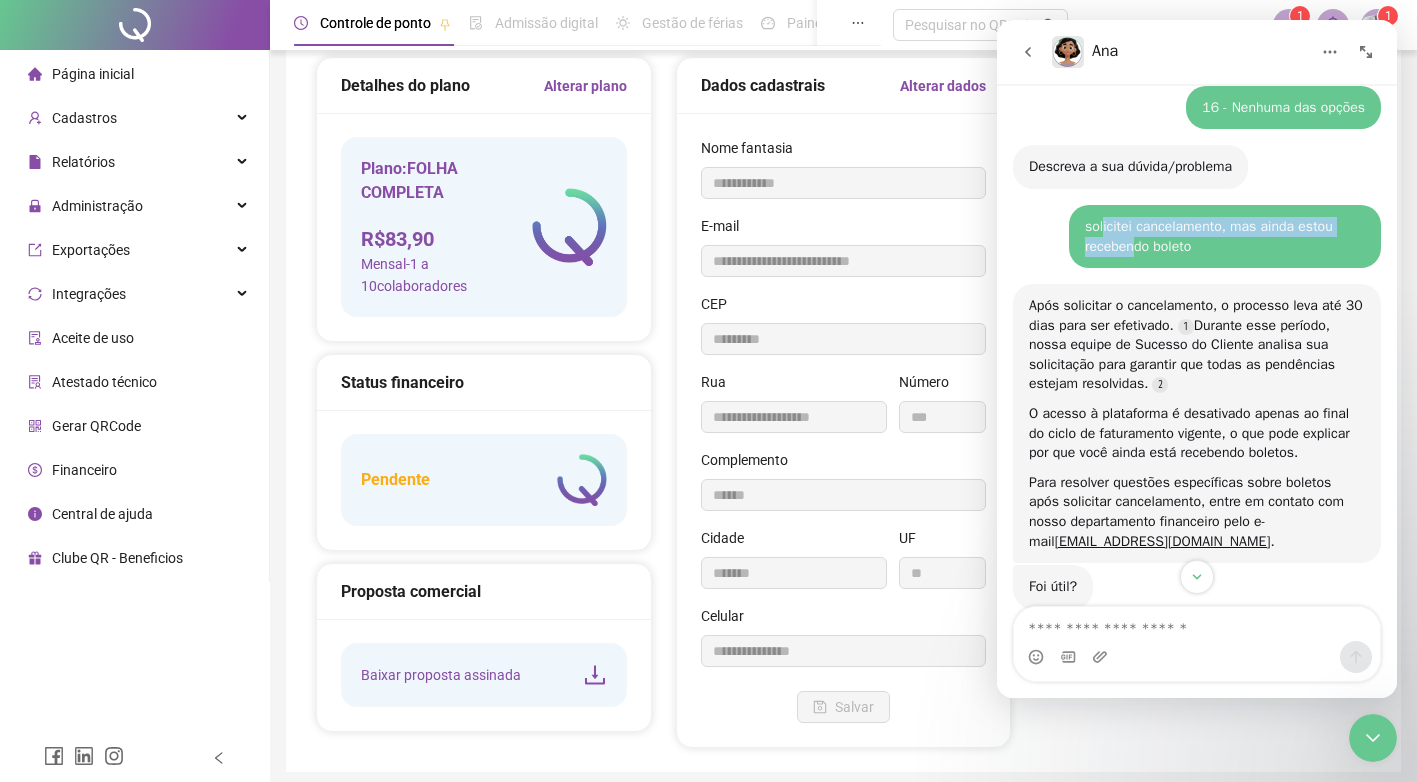 drag, startPoint x: 1093, startPoint y: 236, endPoint x: 1122, endPoint y: 237, distance: 29.017237 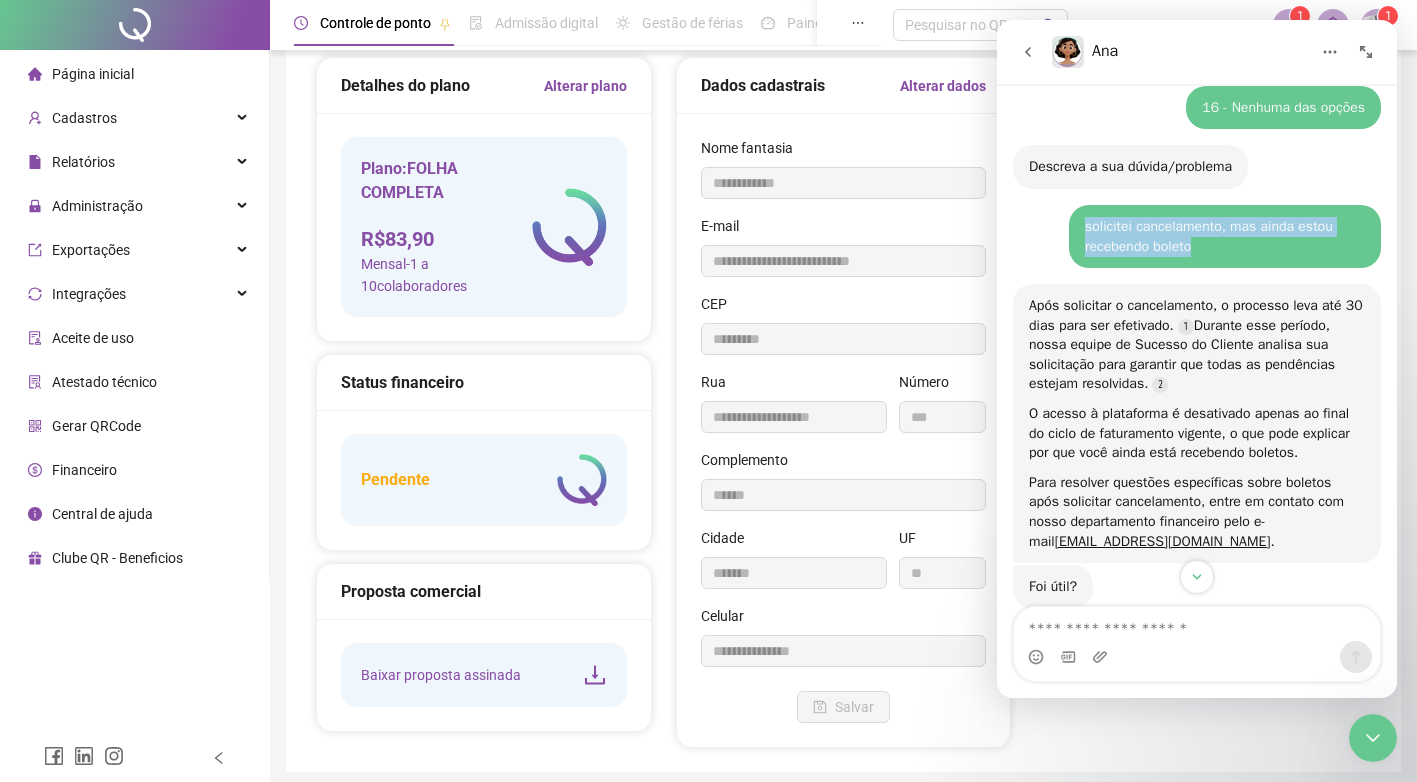 drag, startPoint x: 1122, startPoint y: 237, endPoint x: 1191, endPoint y: 248, distance: 69.87131 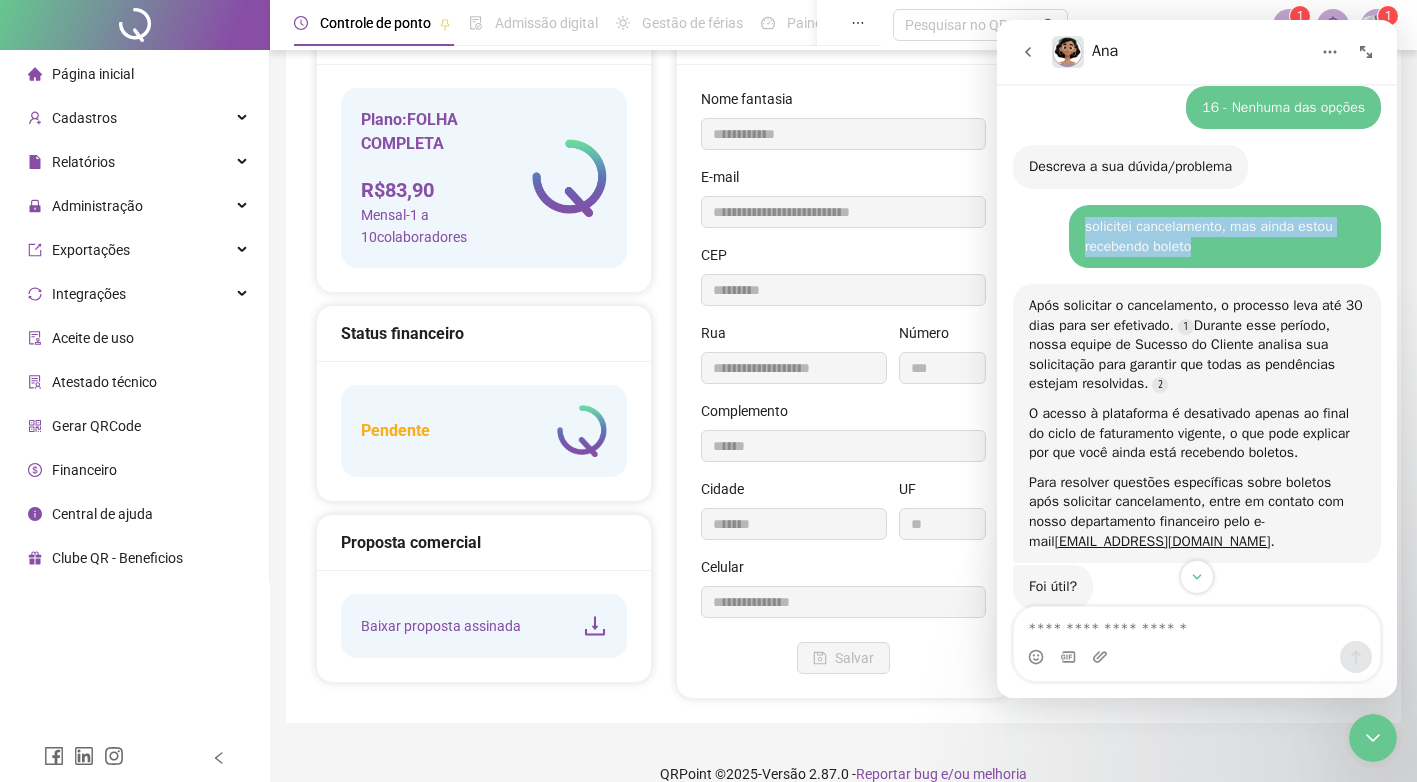 scroll, scrollTop: 109, scrollLeft: 0, axis: vertical 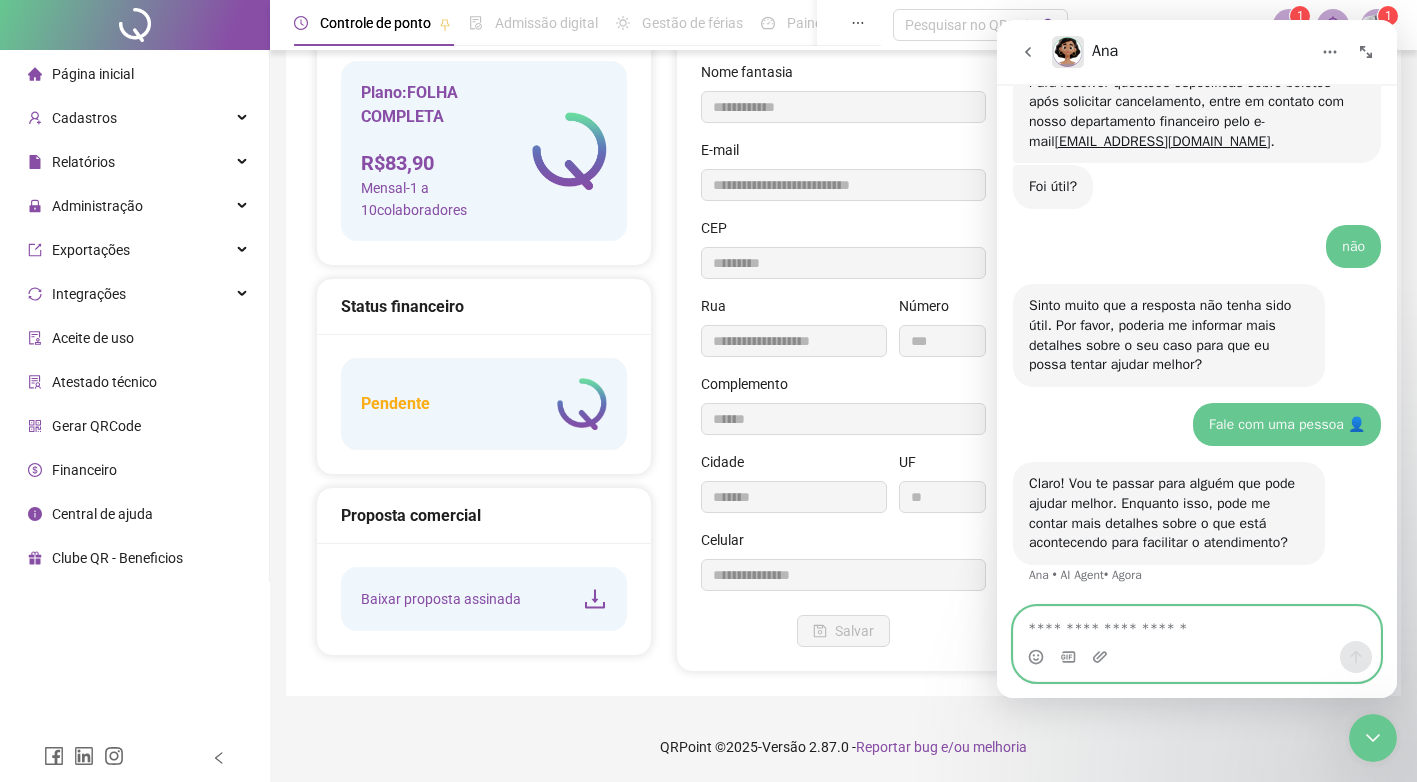 click at bounding box center [1197, 624] 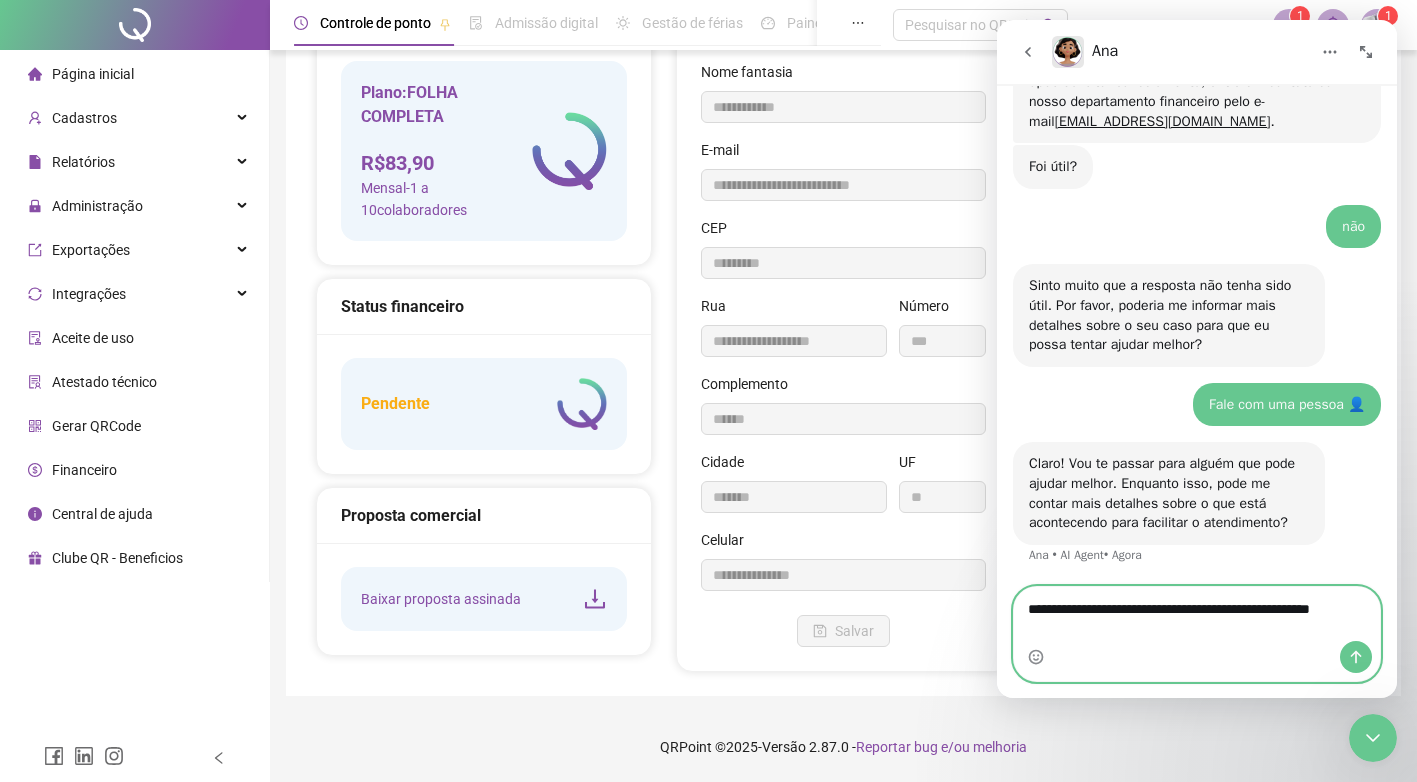 type on "**********" 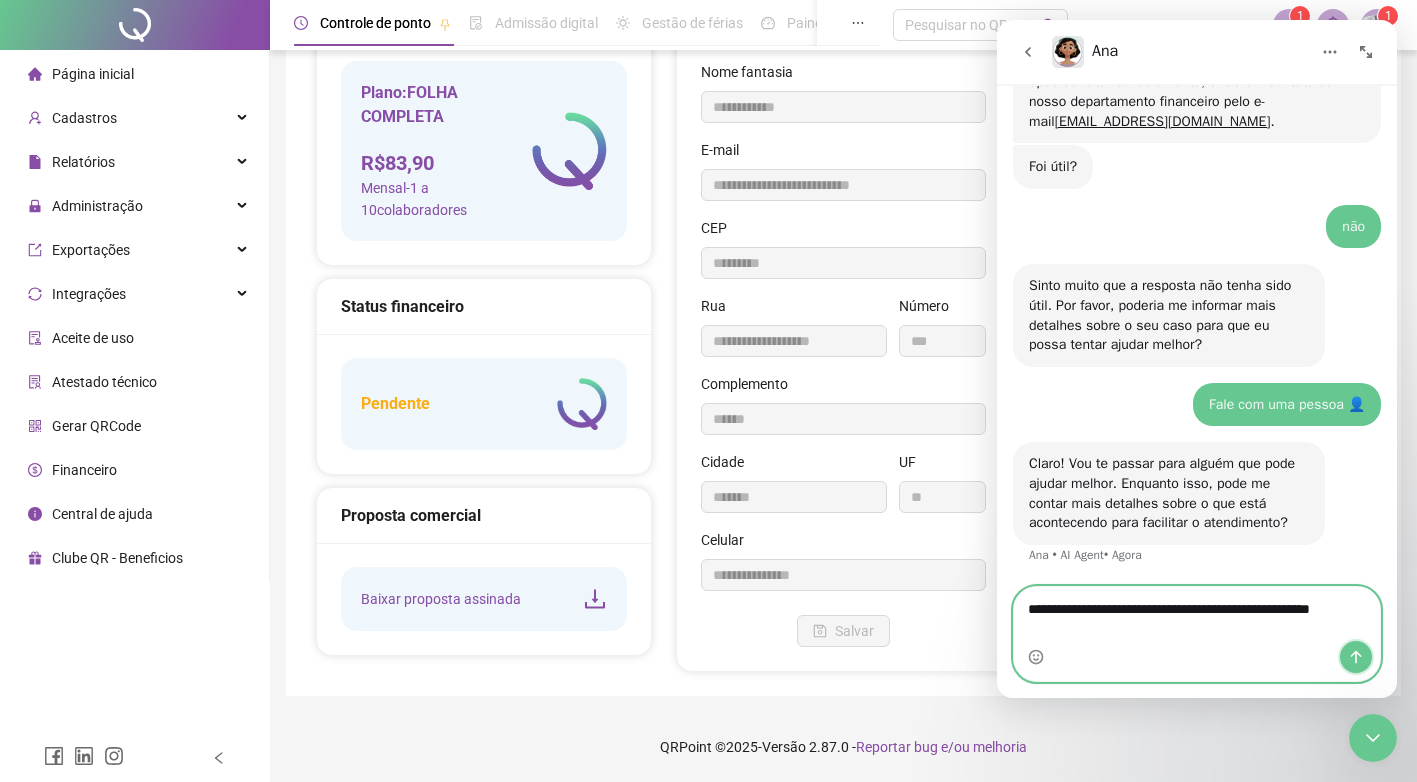 click at bounding box center (1356, 657) 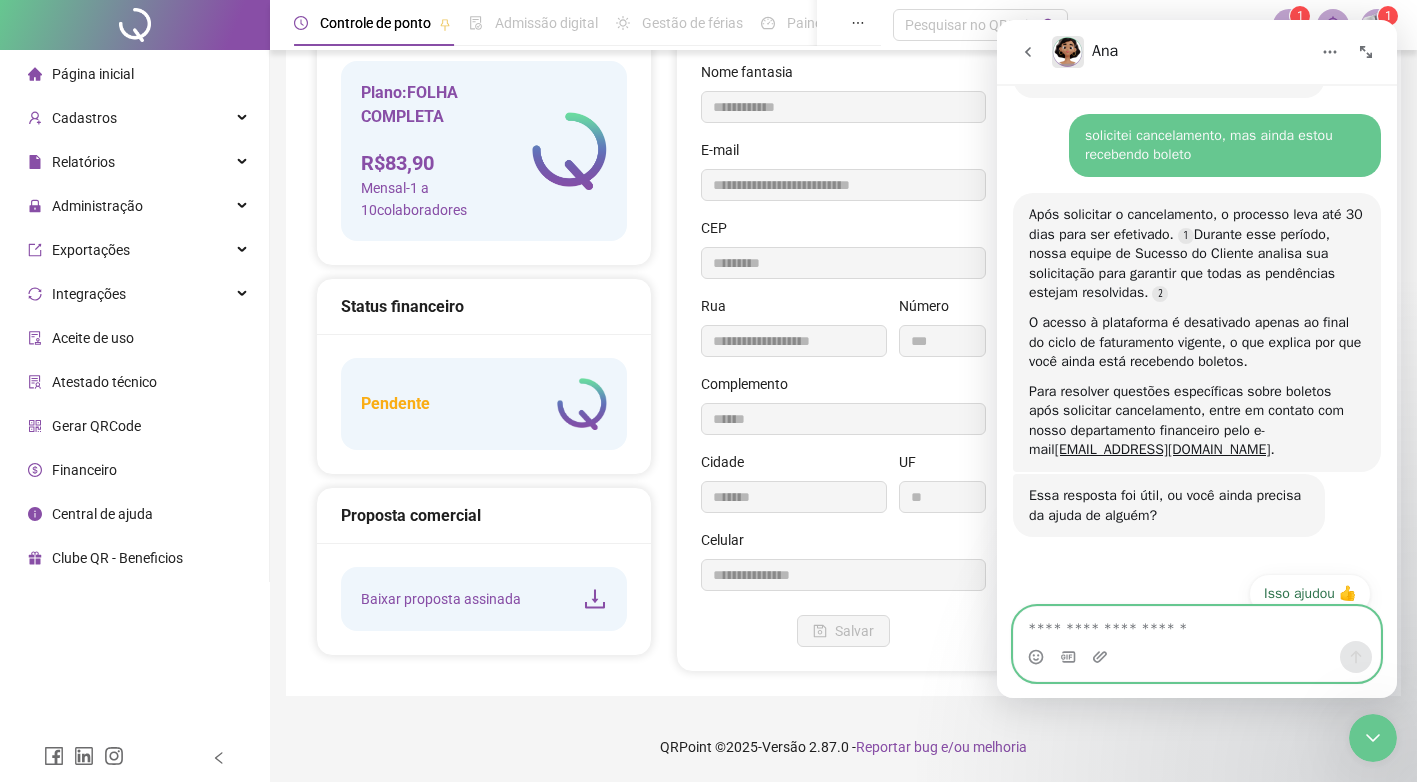 scroll, scrollTop: 1533, scrollLeft: 0, axis: vertical 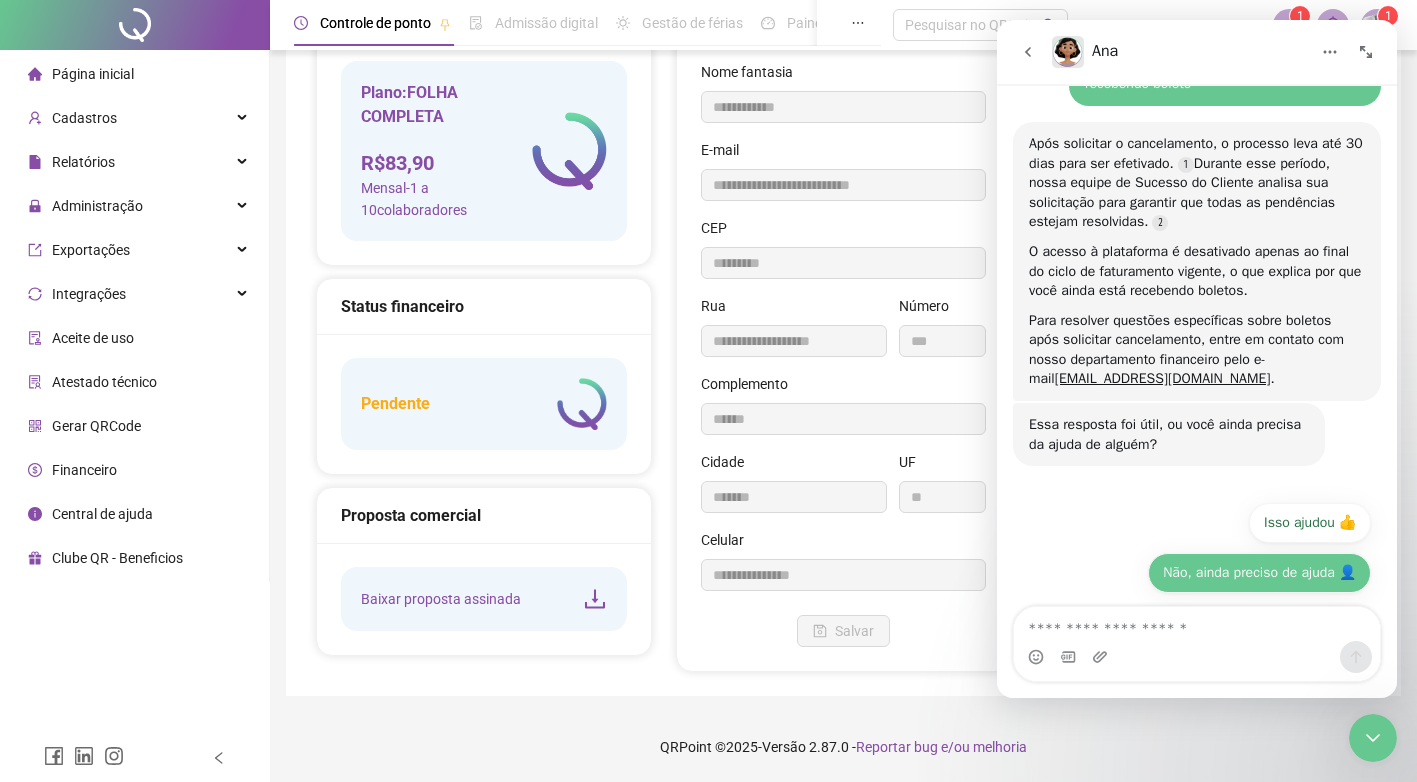 click on "Não, ainda preciso de ajuda 👤" at bounding box center [1259, 573] 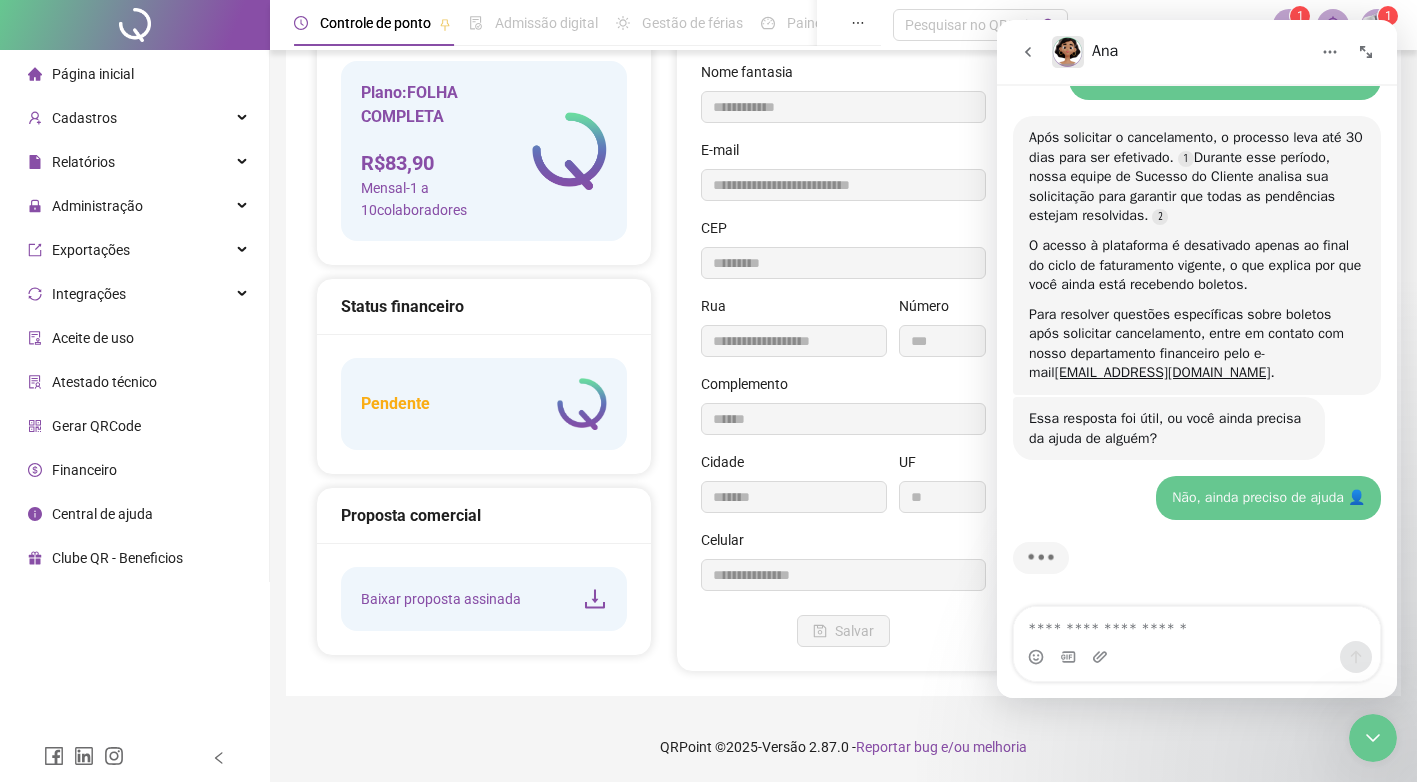 scroll, scrollTop: 1593, scrollLeft: 0, axis: vertical 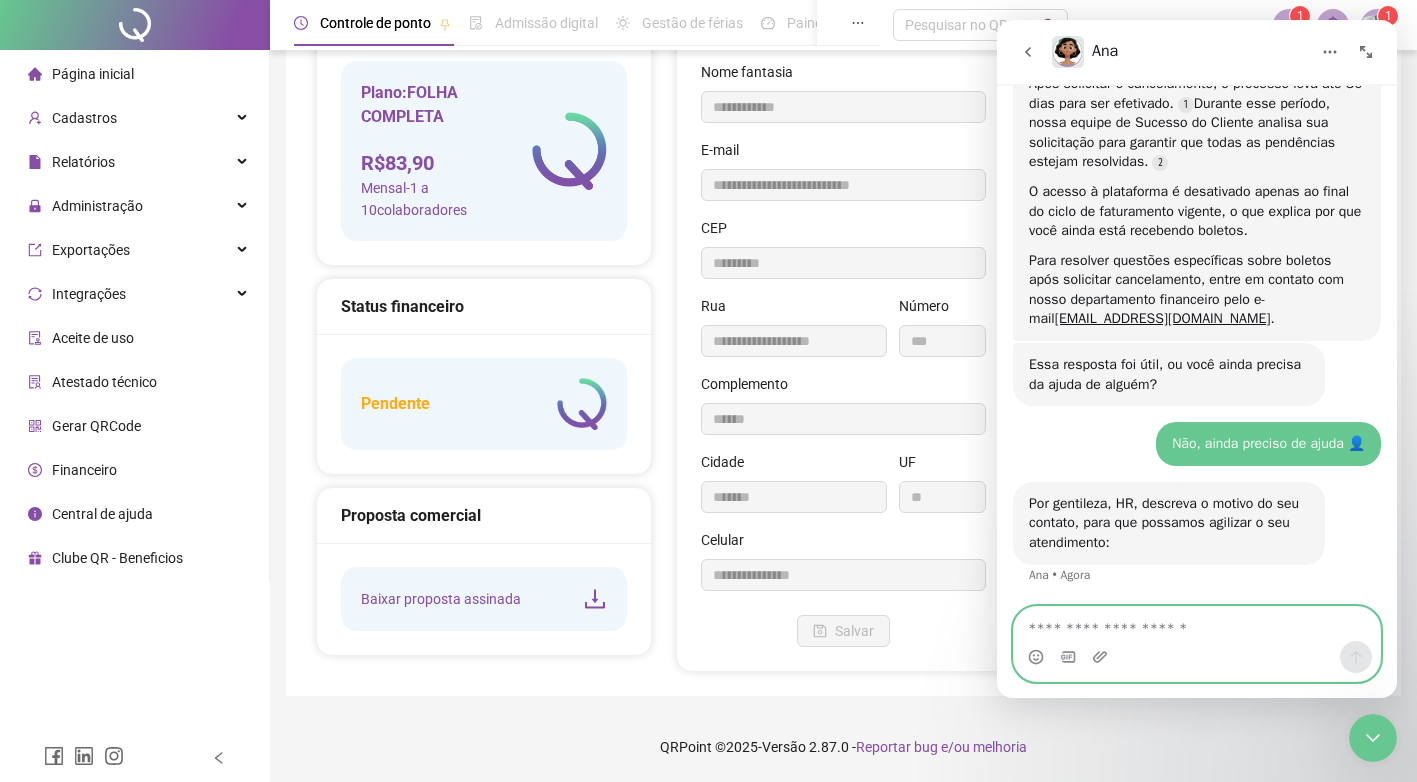 paste on "**********" 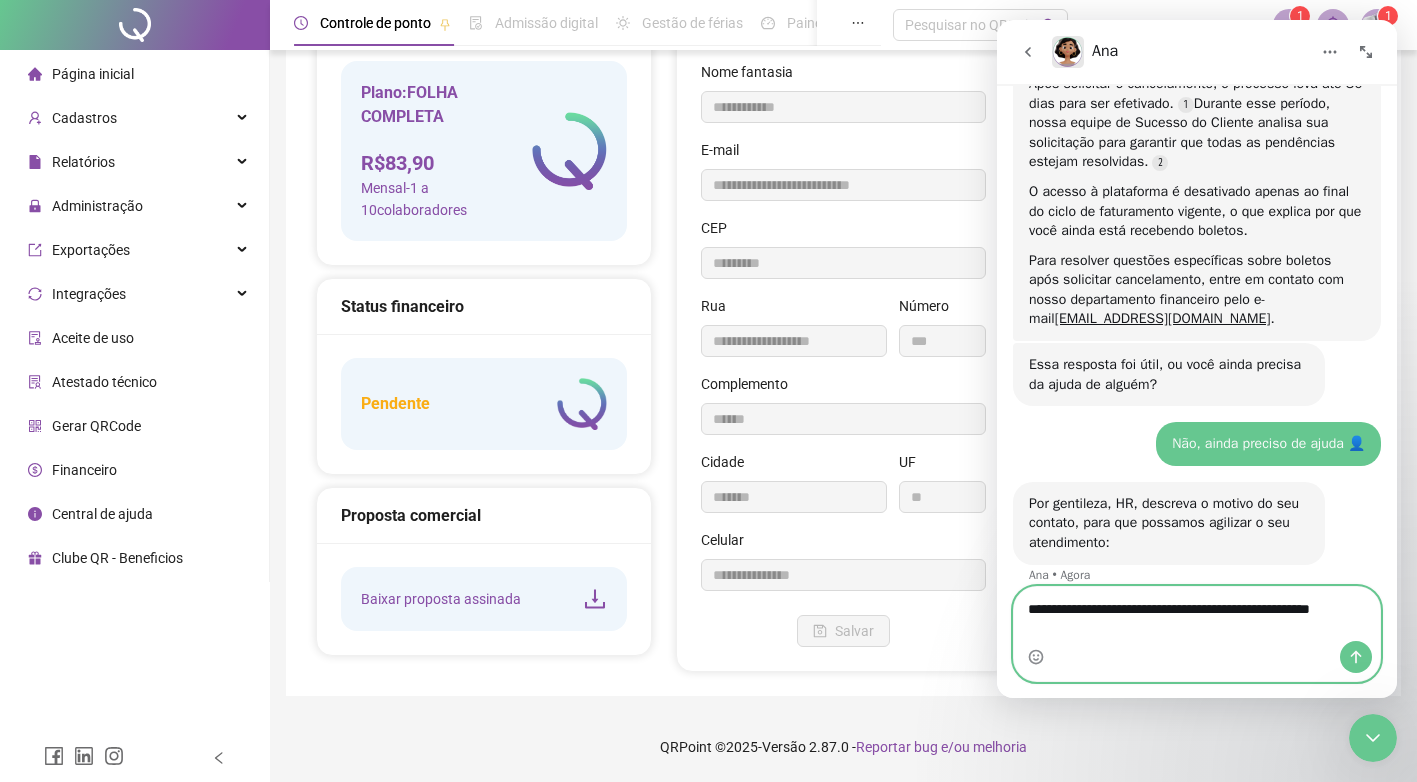 scroll, scrollTop: 1613, scrollLeft: 0, axis: vertical 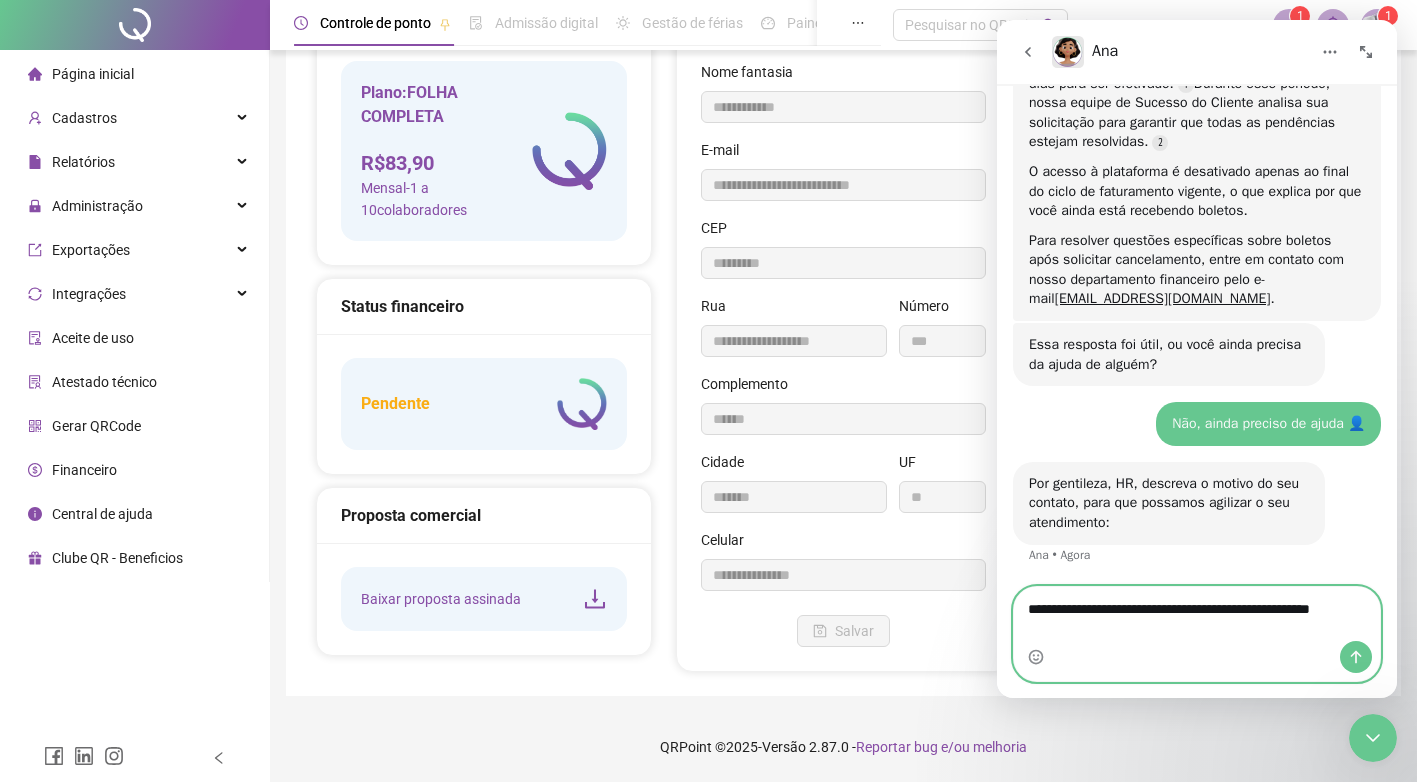 type on "**********" 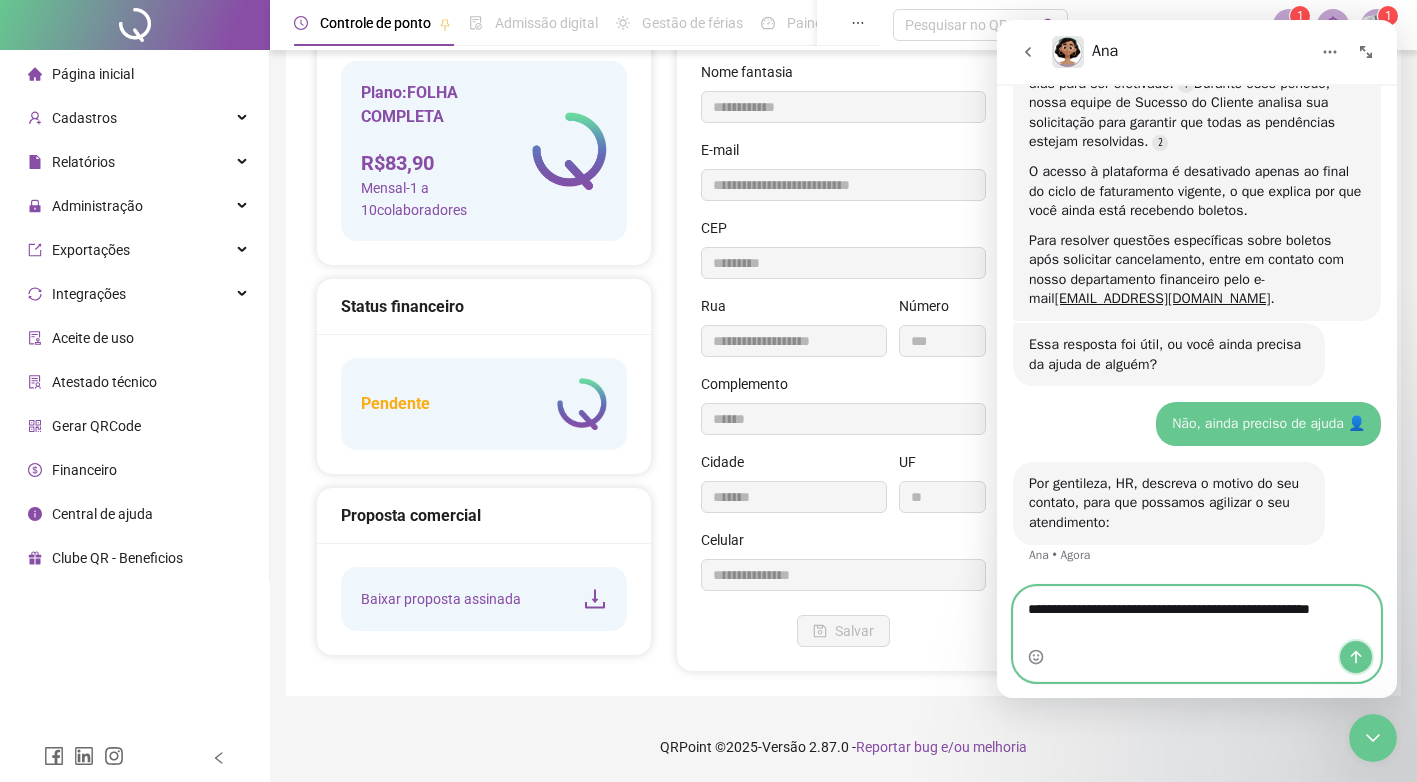 click 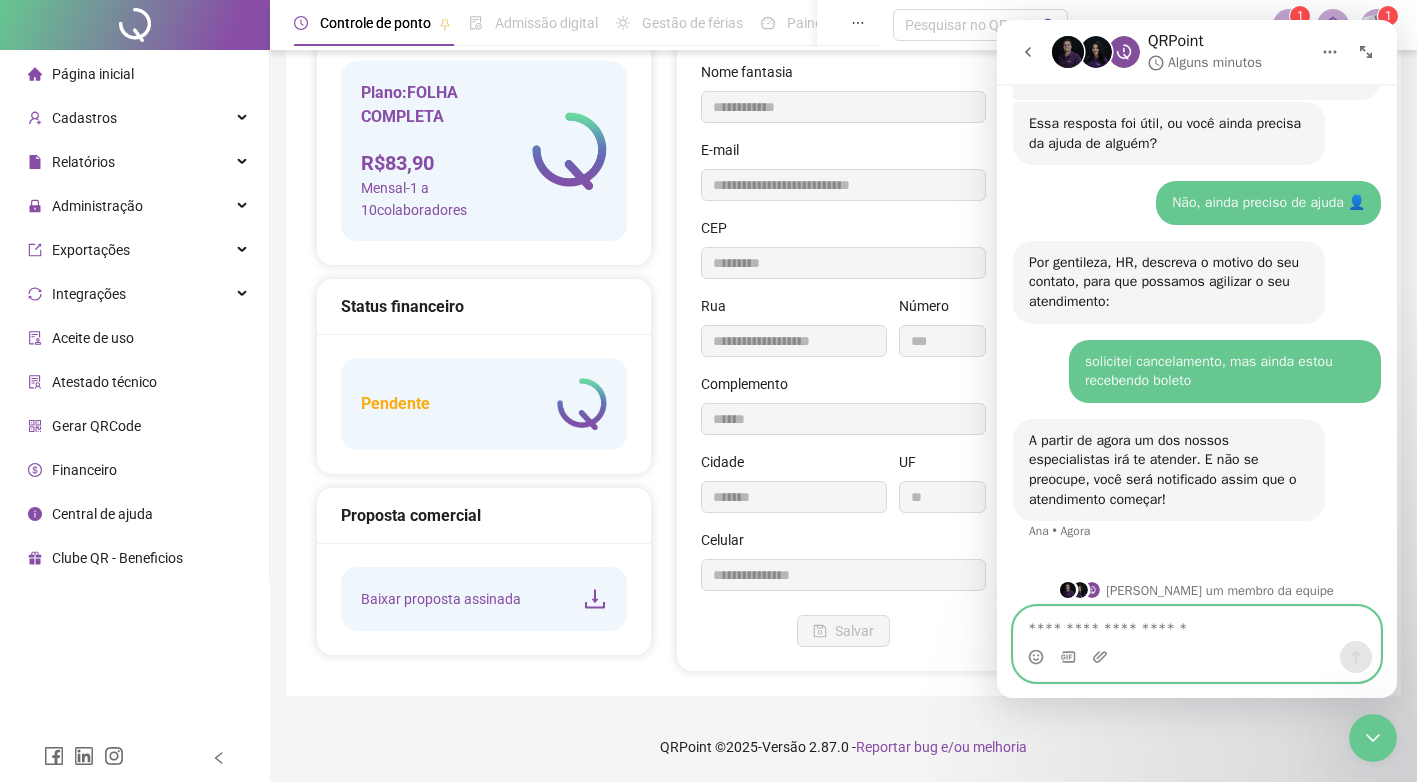 scroll, scrollTop: 1846, scrollLeft: 0, axis: vertical 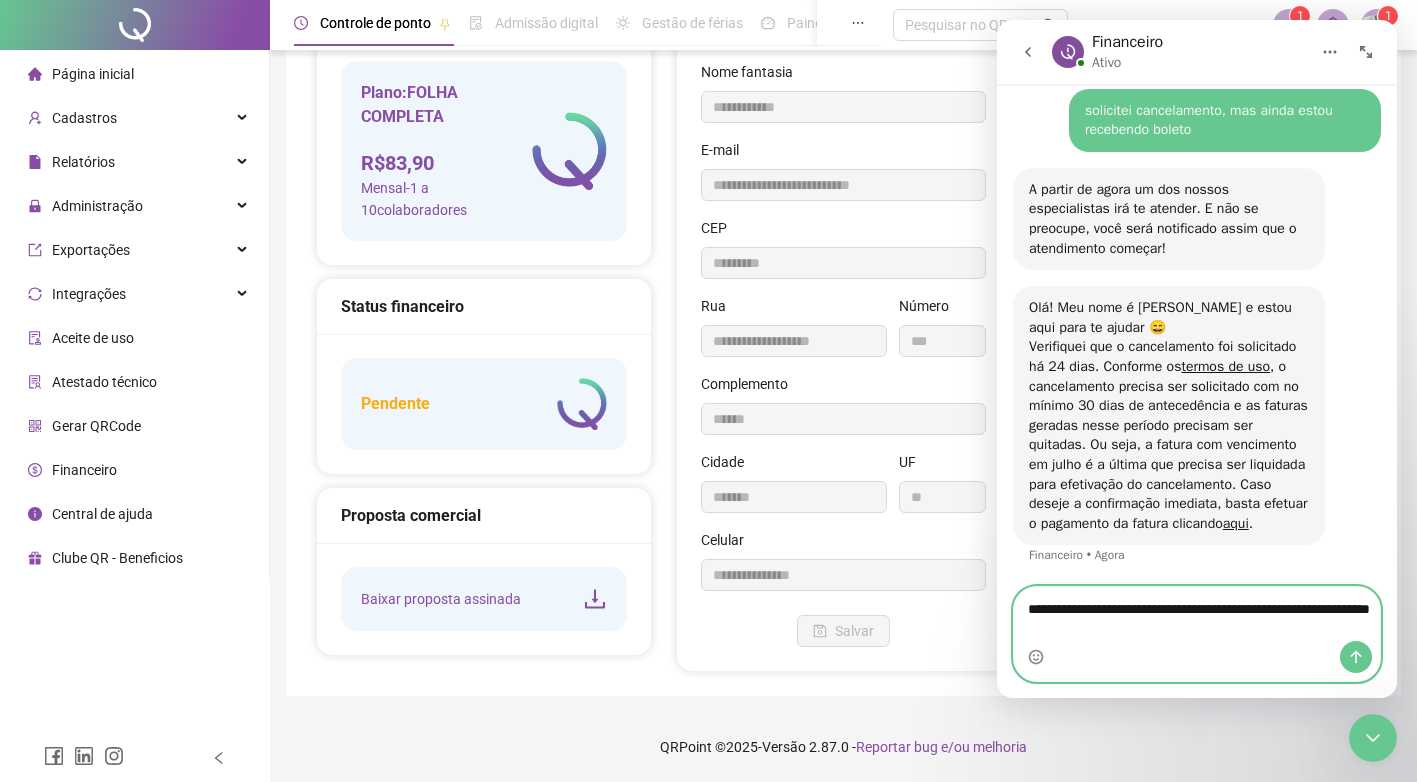 drag, startPoint x: 1273, startPoint y: 607, endPoint x: 1071, endPoint y: 603, distance: 202.0396 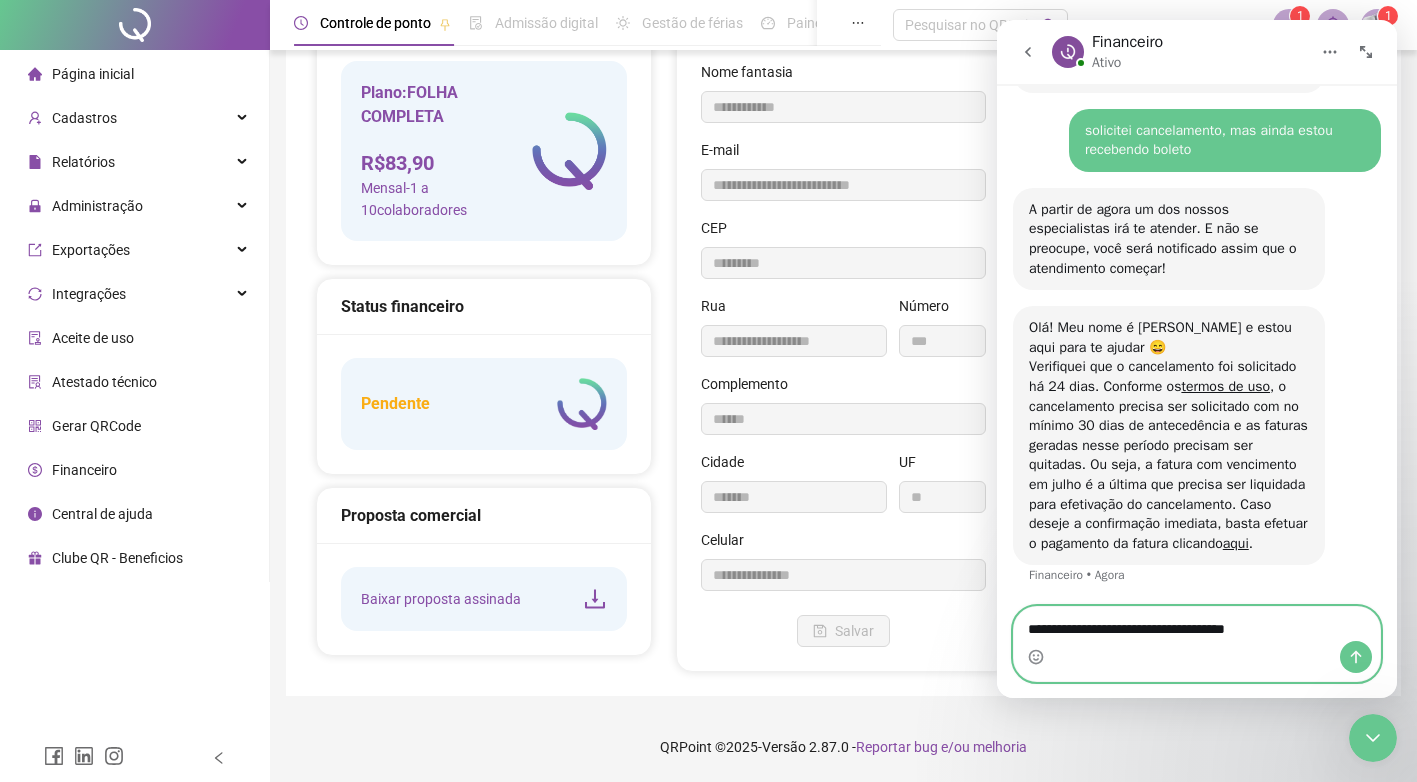 scroll, scrollTop: 2065, scrollLeft: 0, axis: vertical 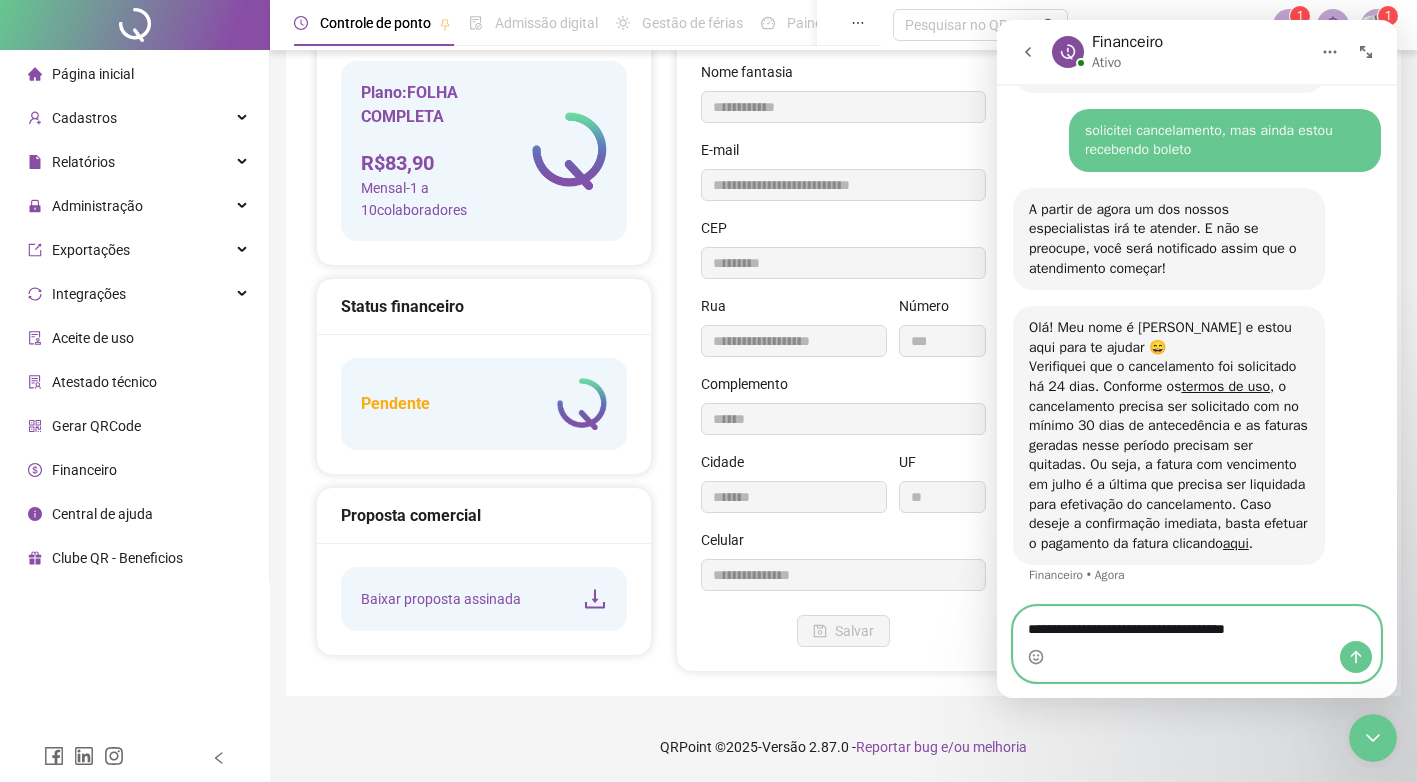 click on "**********" at bounding box center (1197, 624) 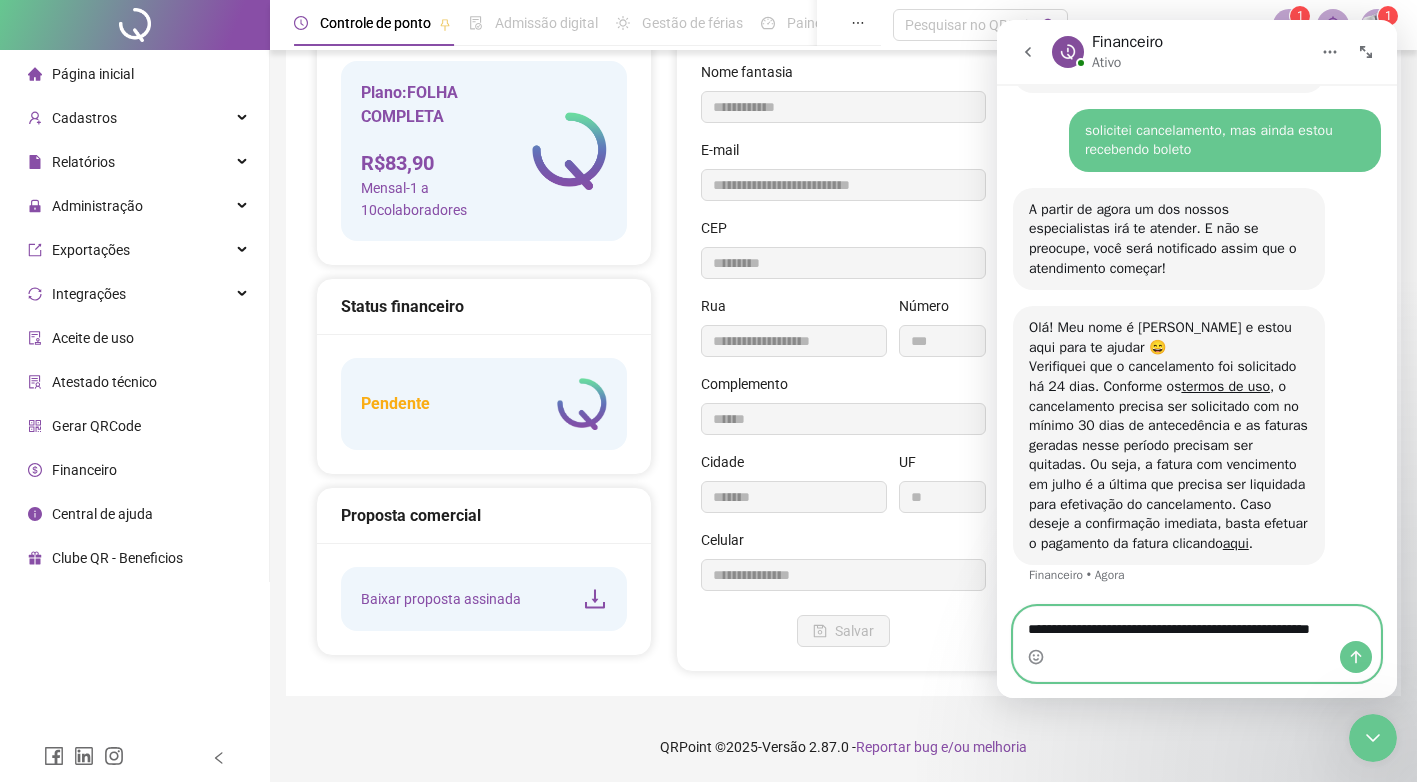 scroll, scrollTop: 2085, scrollLeft: 0, axis: vertical 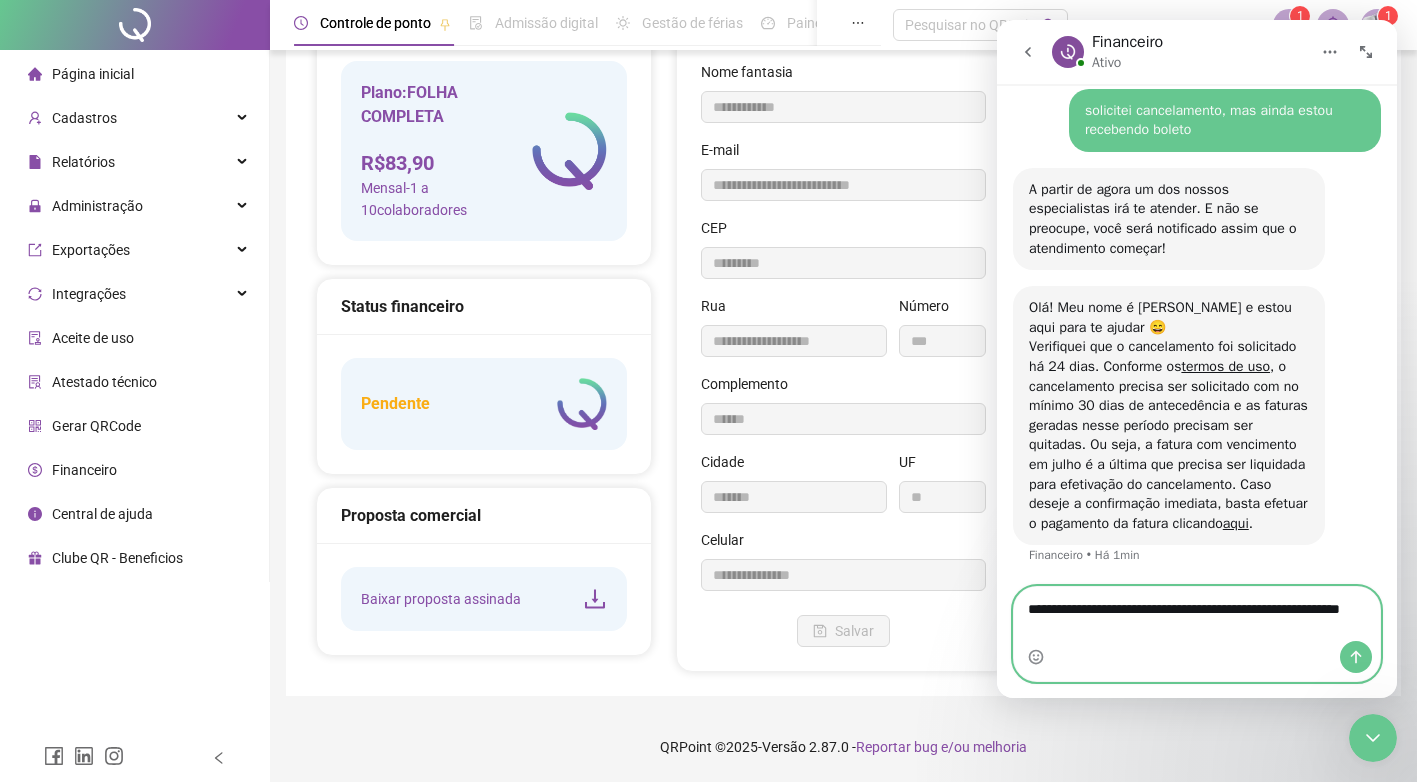 type on "**********" 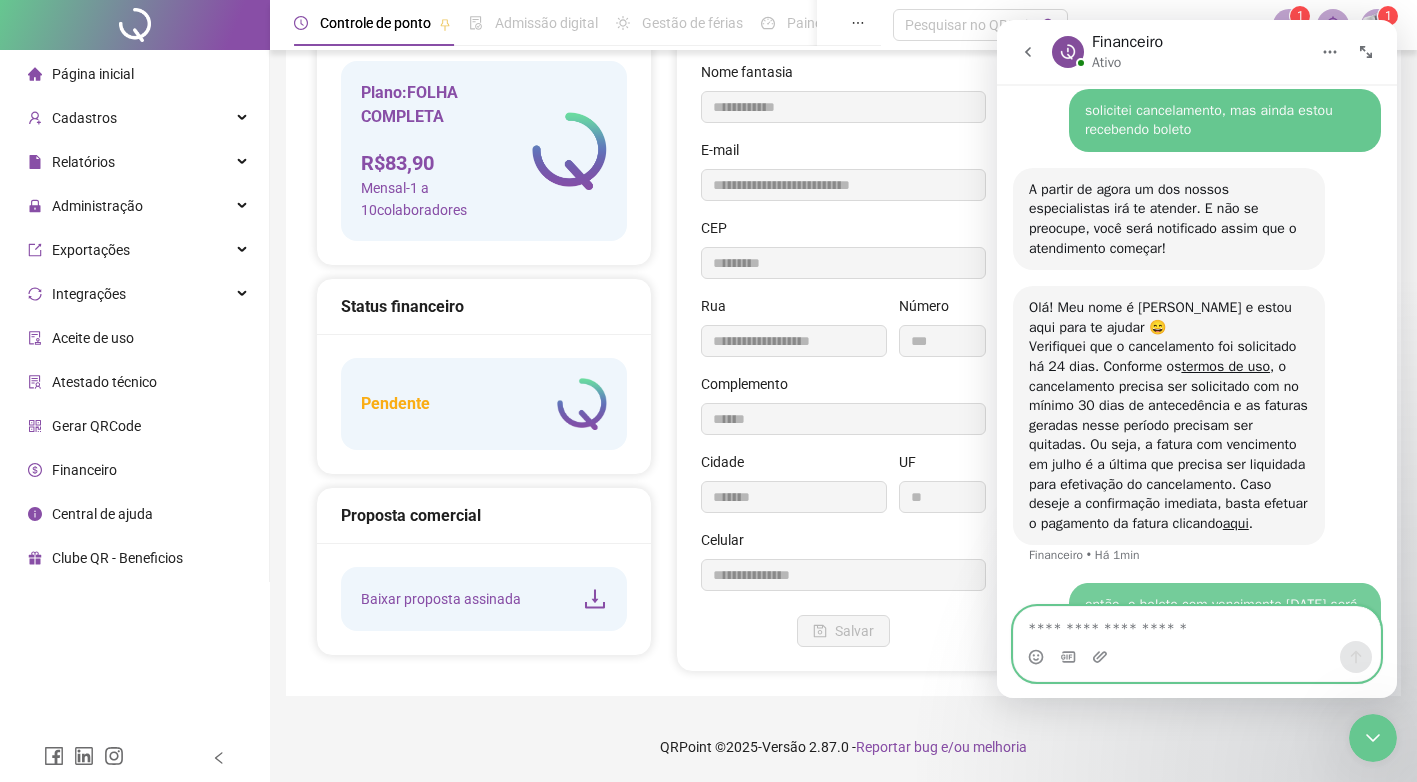 scroll, scrollTop: 2145, scrollLeft: 0, axis: vertical 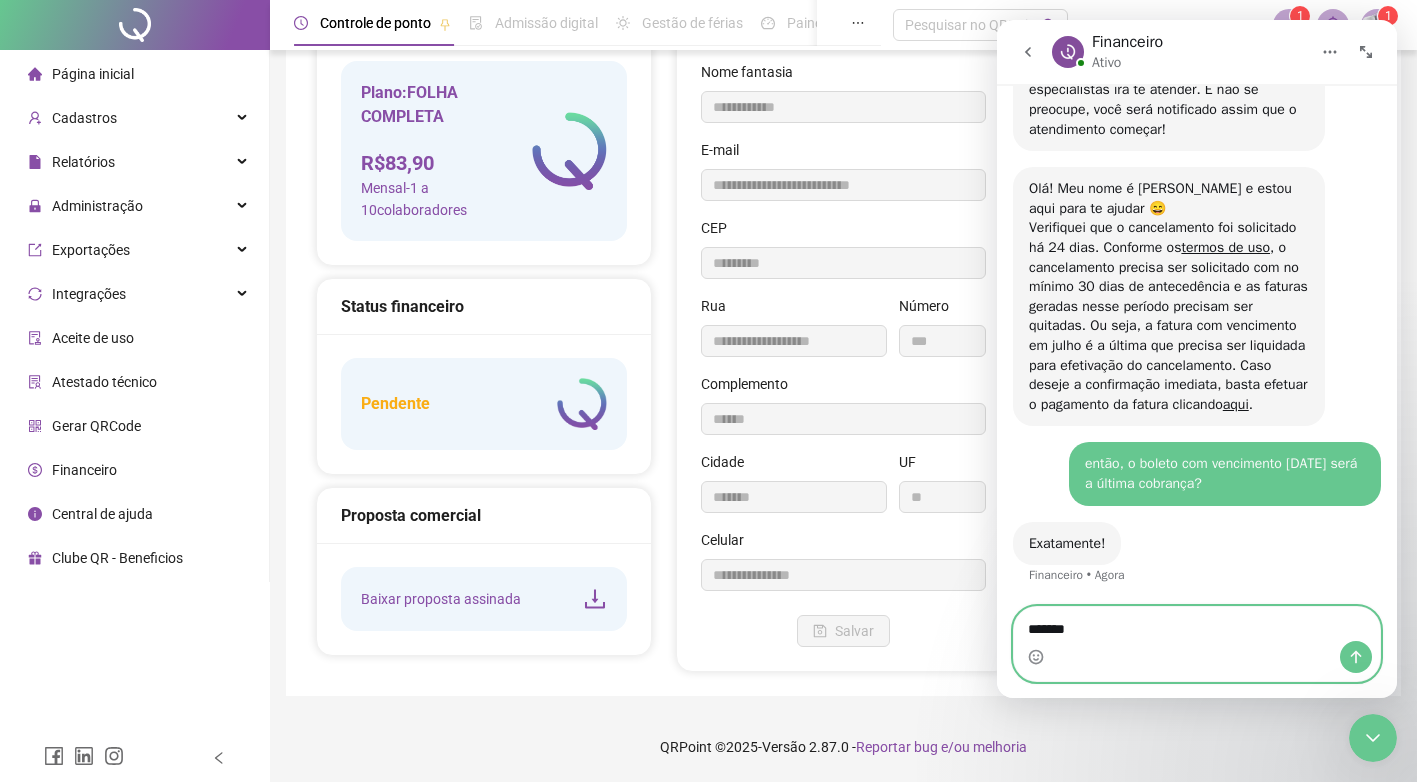 type on "********" 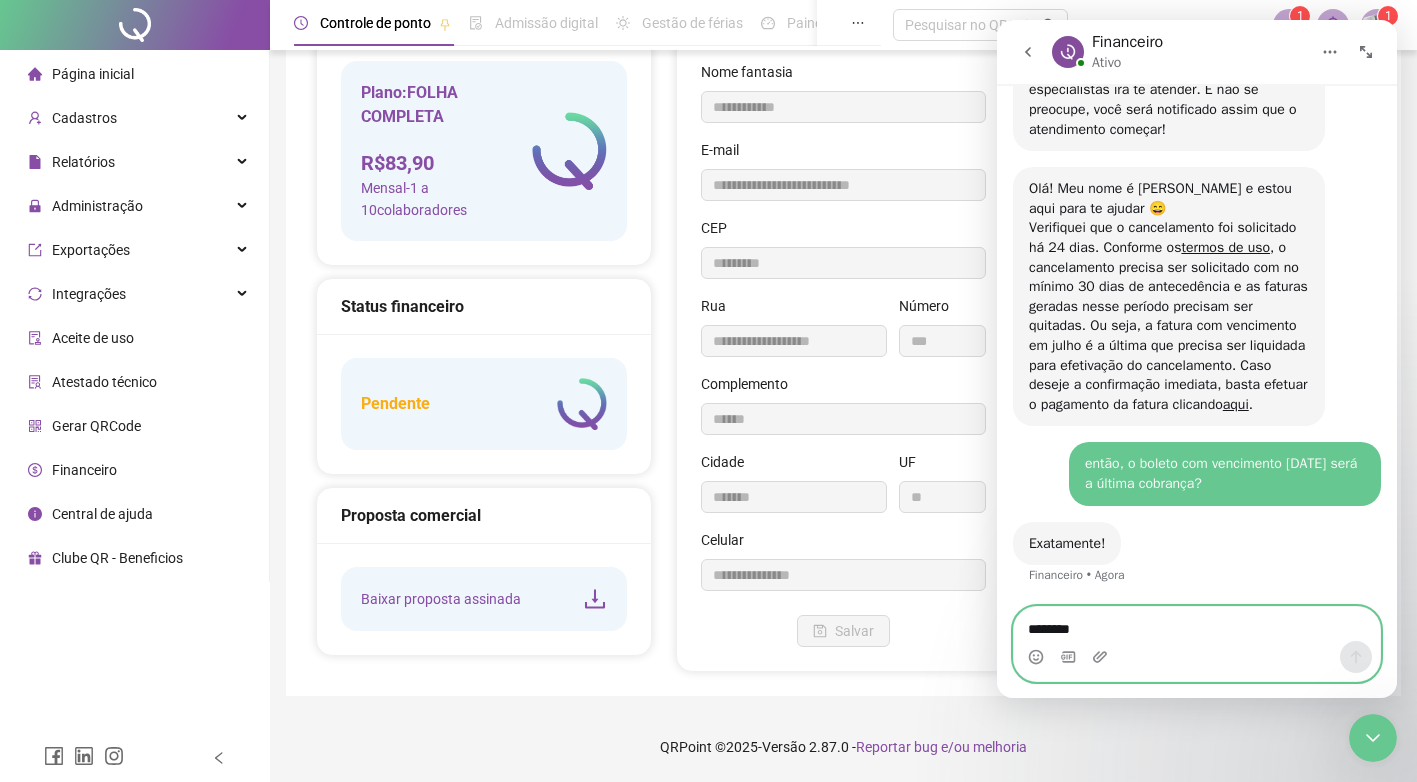 type 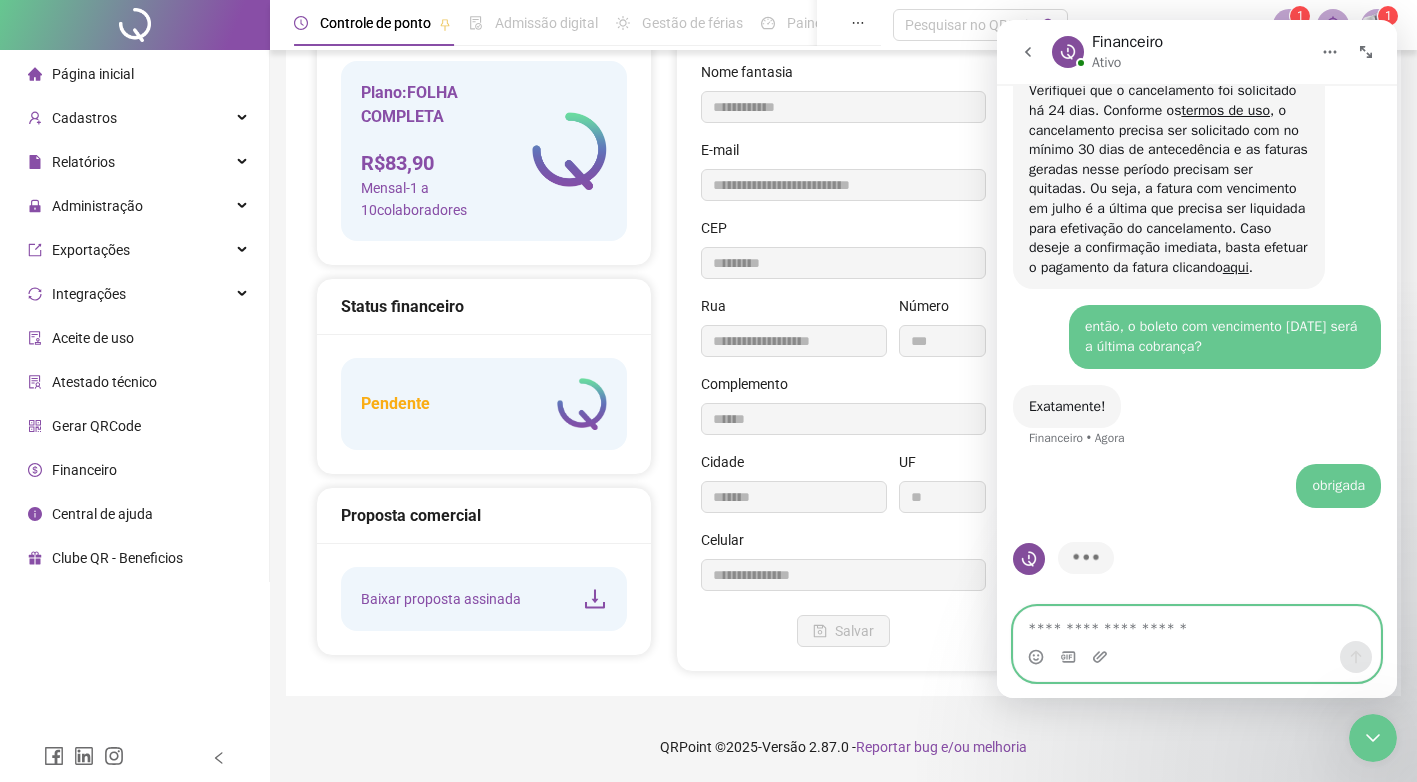 scroll, scrollTop: 2264, scrollLeft: 0, axis: vertical 